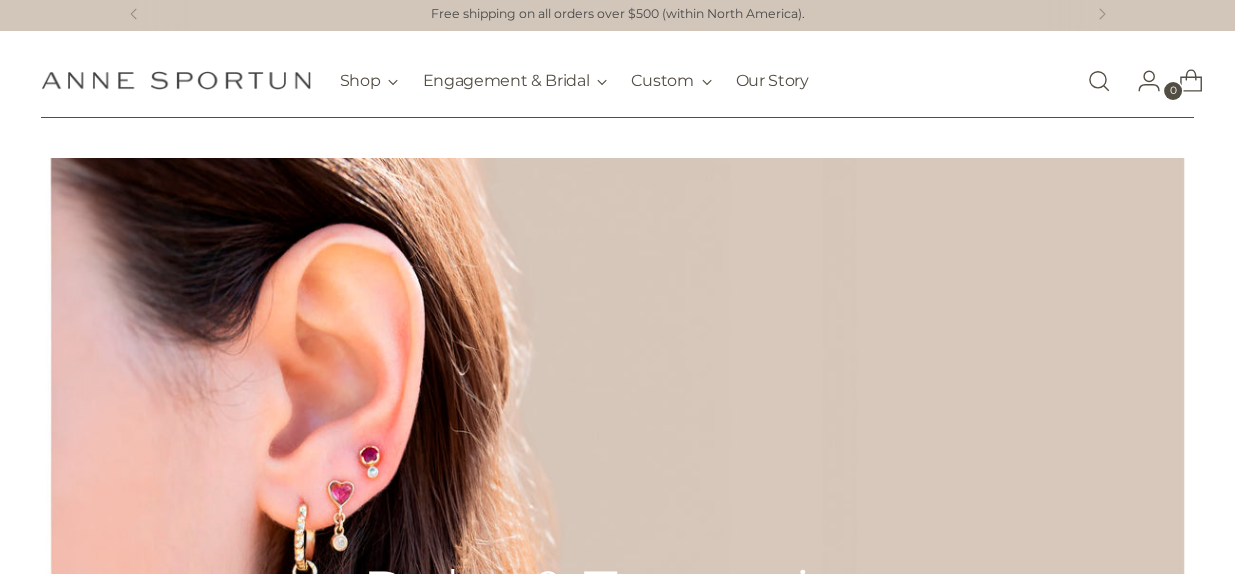 scroll, scrollTop: 0, scrollLeft: 0, axis: both 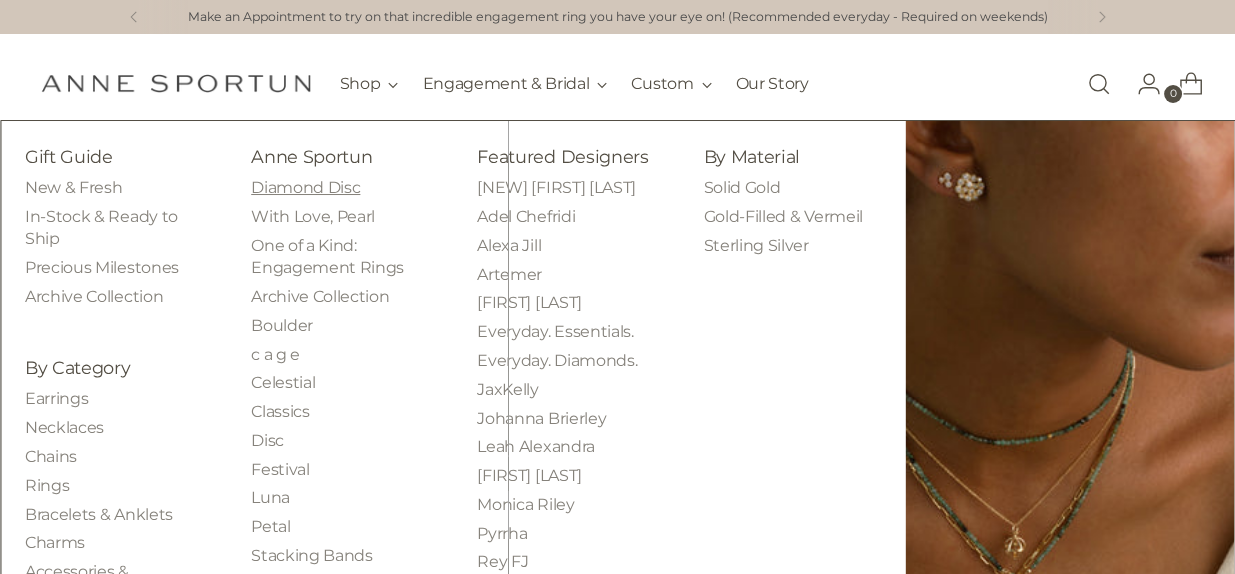 click on "Diamond Disc" at bounding box center [305, 187] 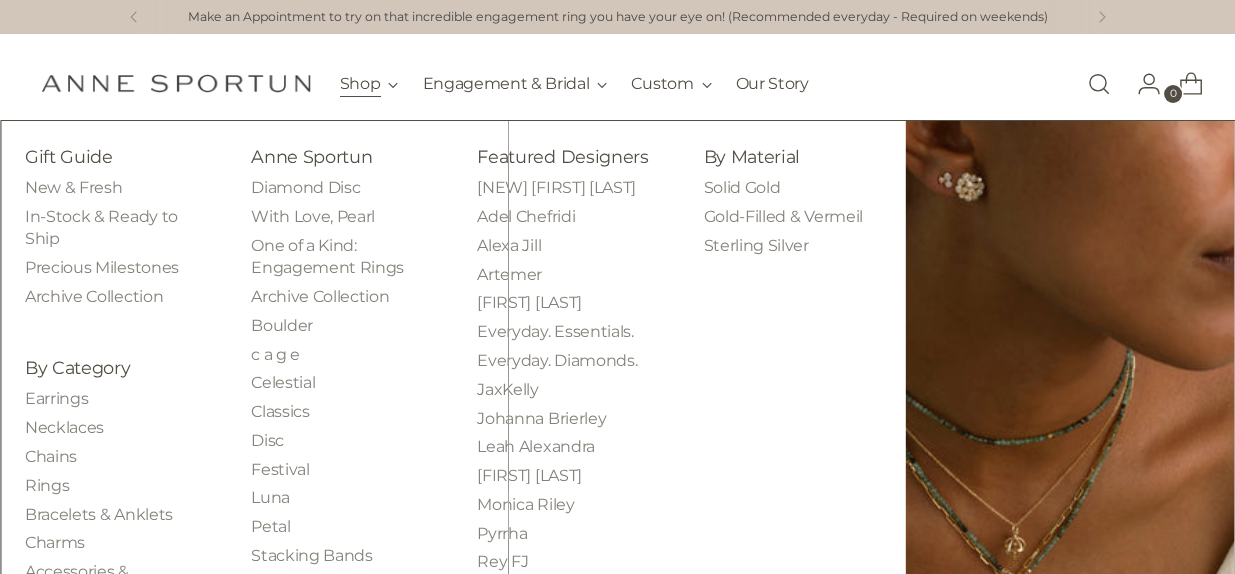 click on "Shop" at bounding box center [369, 84] 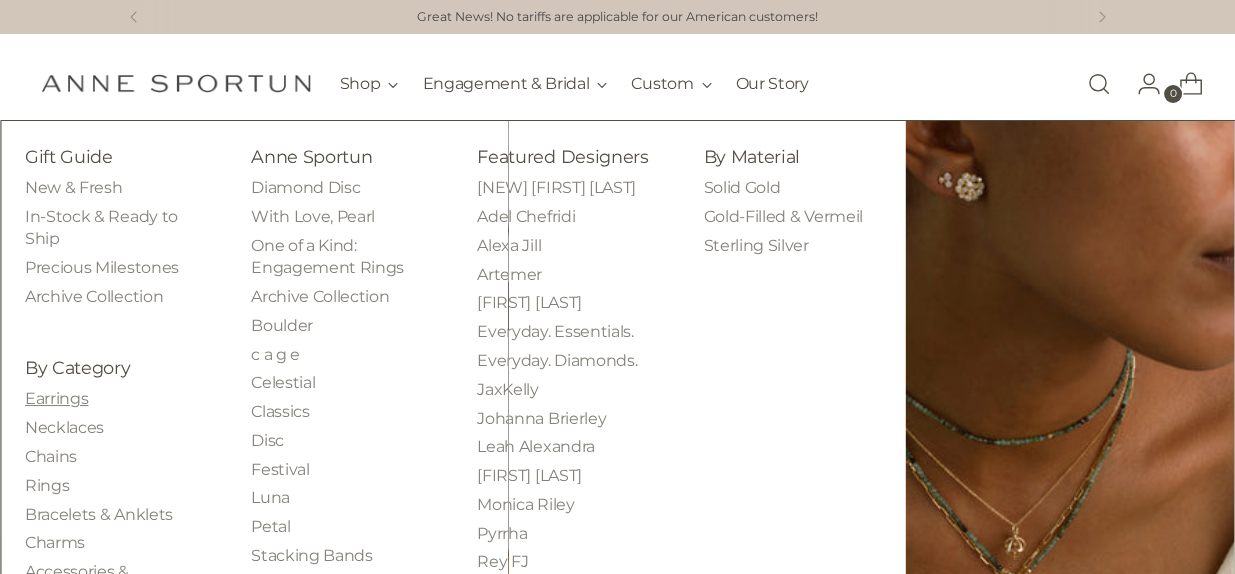 click on "Earrings" at bounding box center (56, 398) 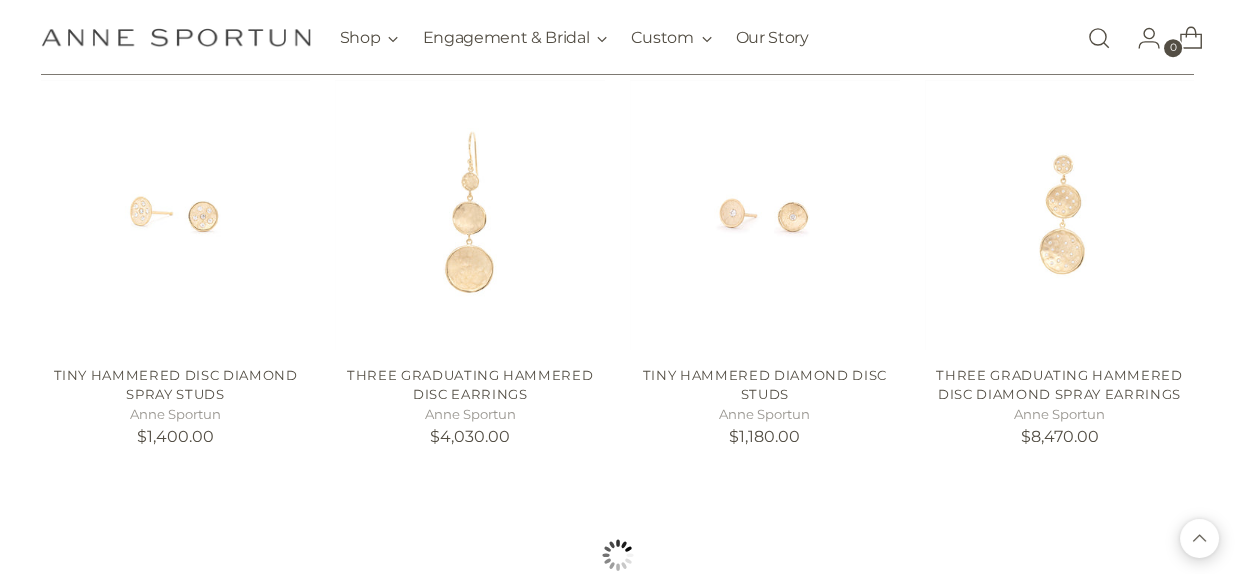 scroll, scrollTop: 1625, scrollLeft: 0, axis: vertical 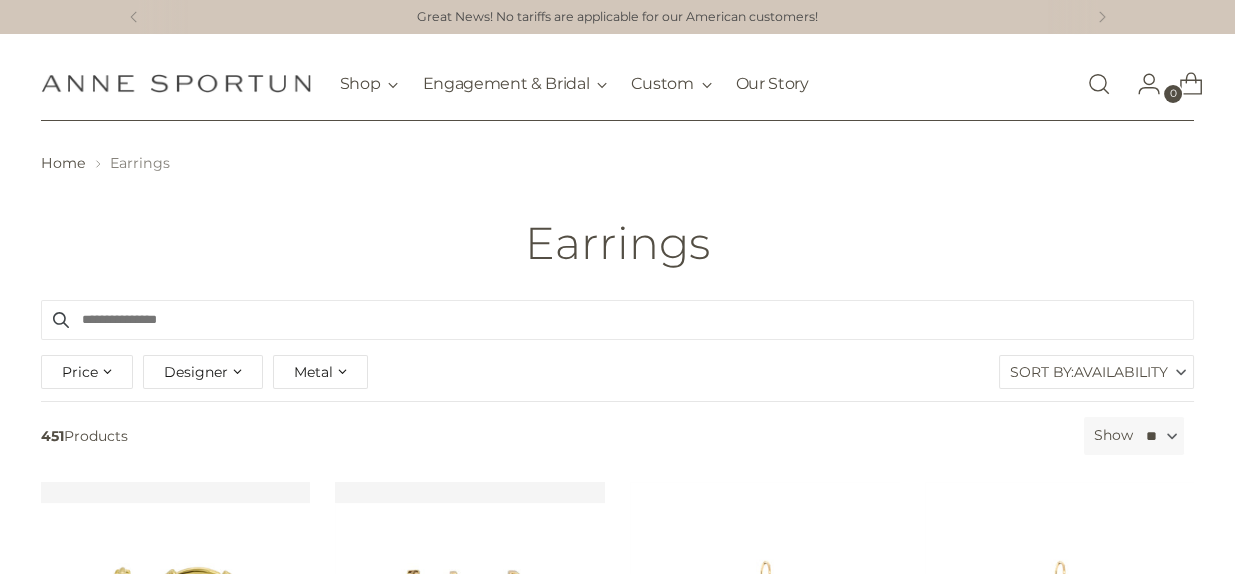 click on "Designer" at bounding box center (203, 372) 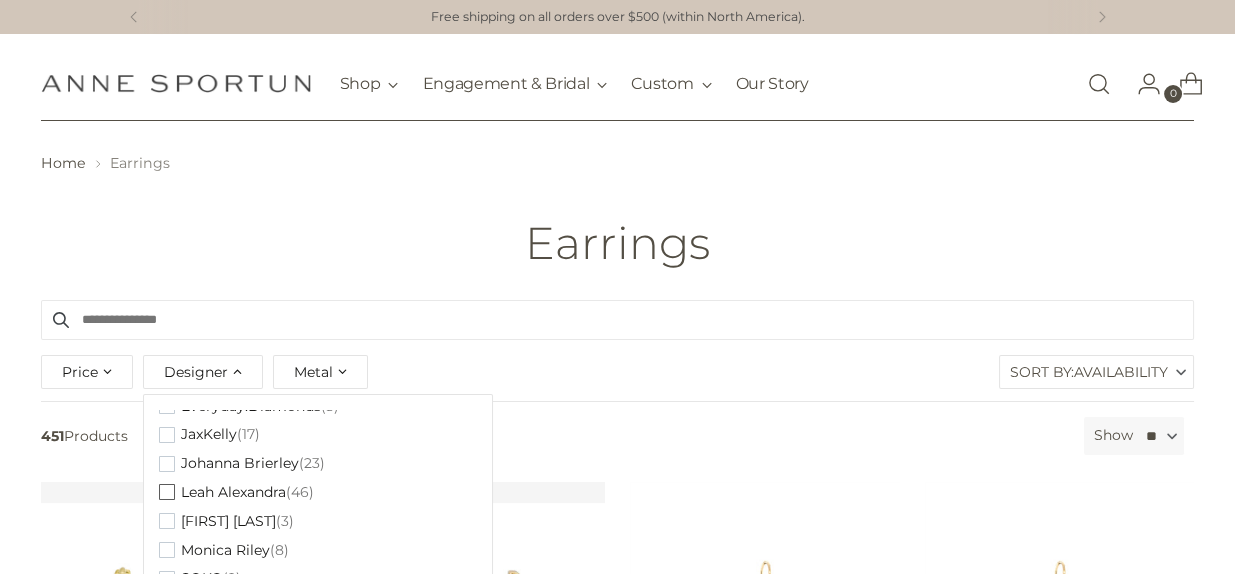 scroll, scrollTop: 240, scrollLeft: 0, axis: vertical 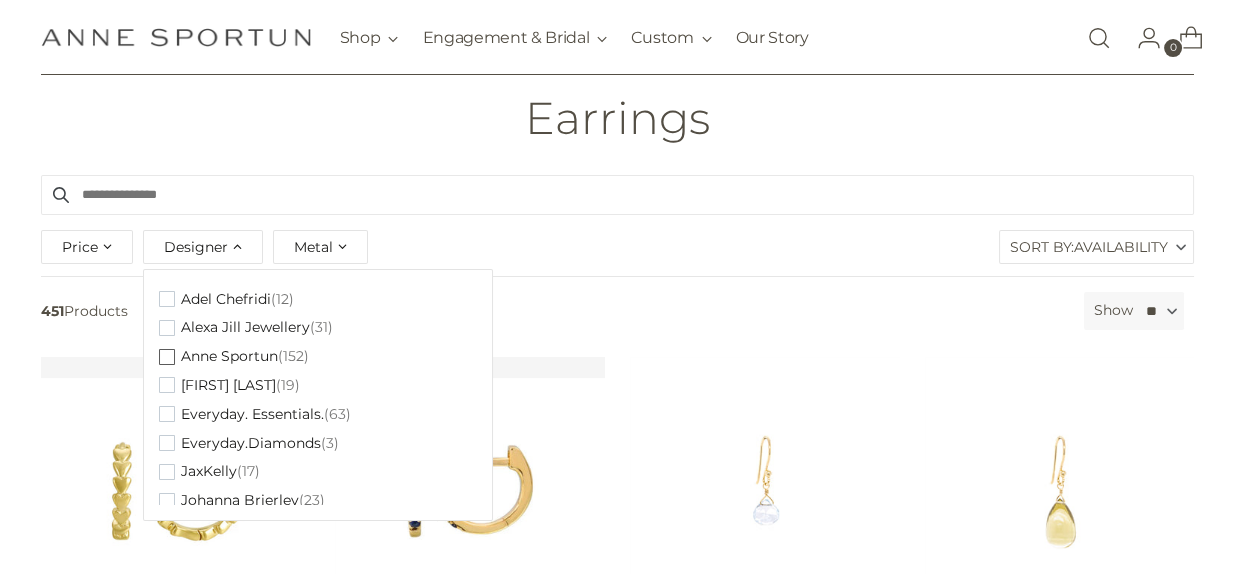 click on "Anne Sportun" at bounding box center [229, 356] 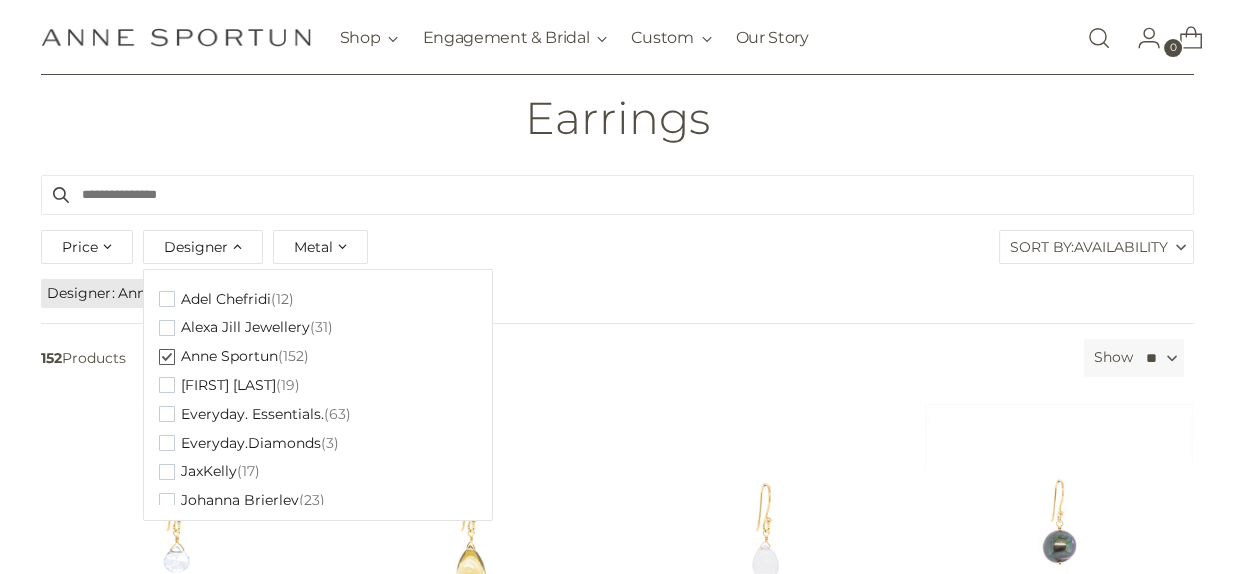 click on "Metal" at bounding box center (320, 247) 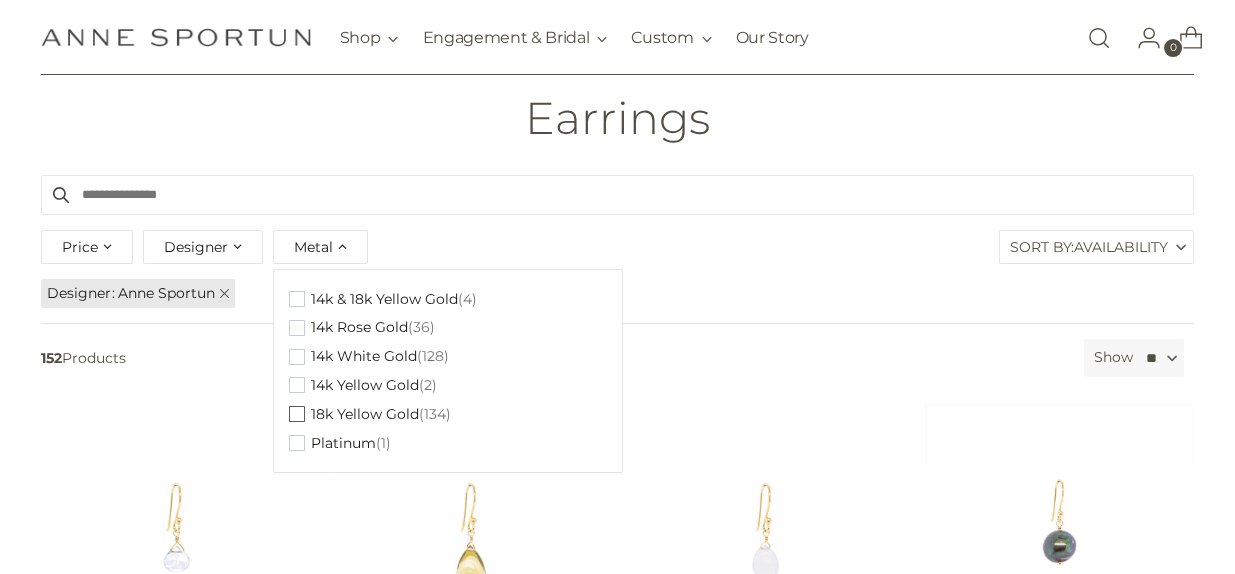 click on "18k Yellow Gold" at bounding box center (365, 414) 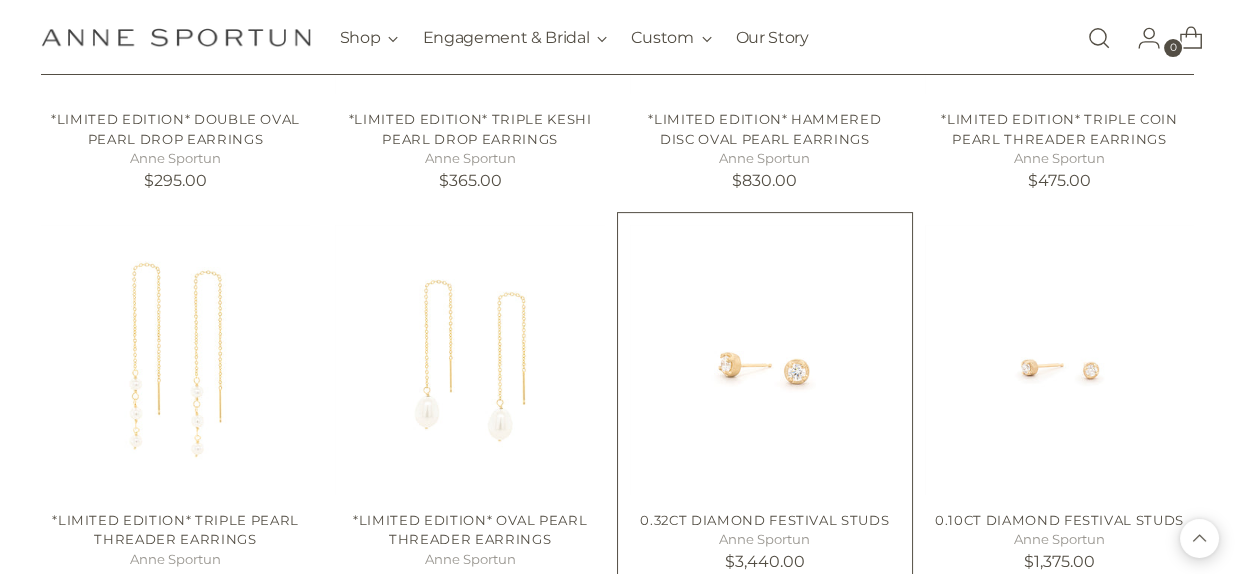 scroll, scrollTop: 1249, scrollLeft: 0, axis: vertical 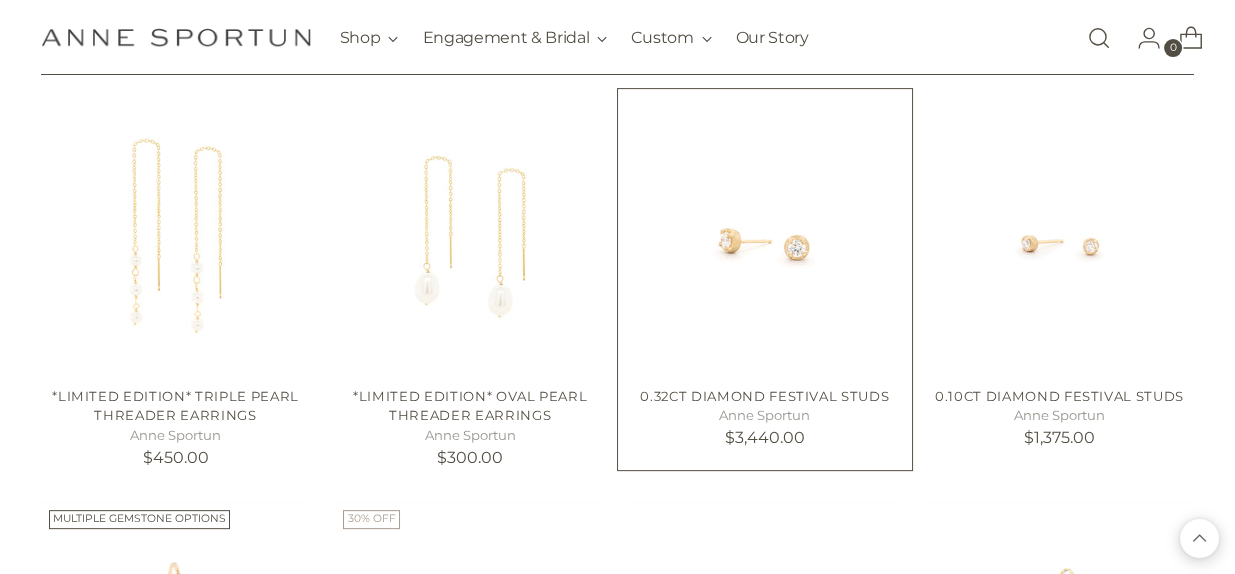 click at bounding box center [0, 0] 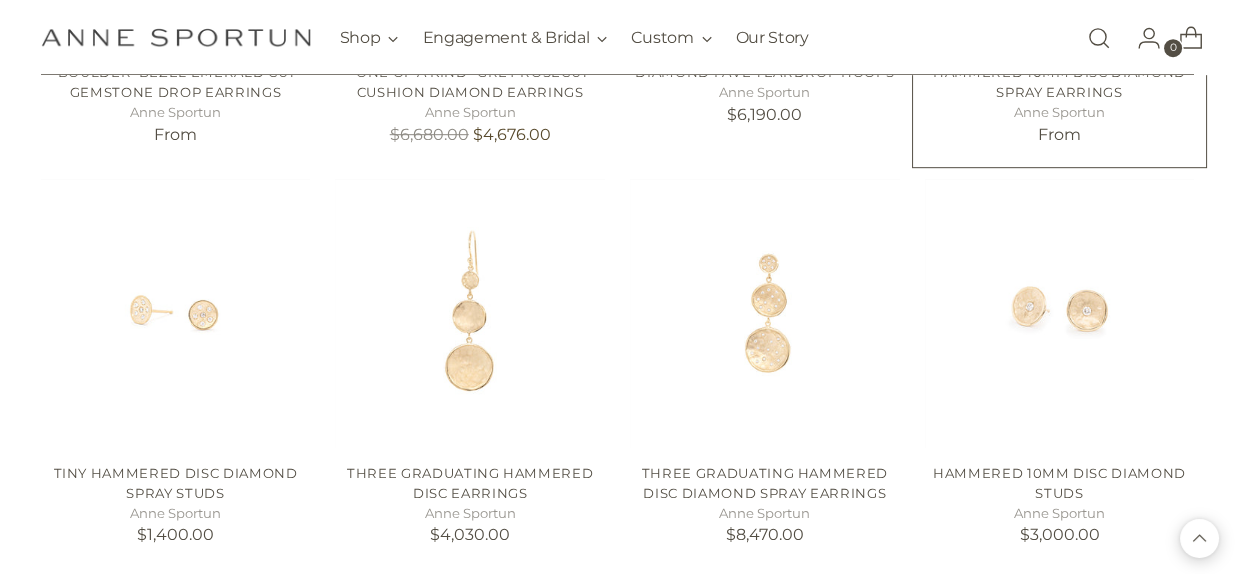 scroll, scrollTop: 1999, scrollLeft: 0, axis: vertical 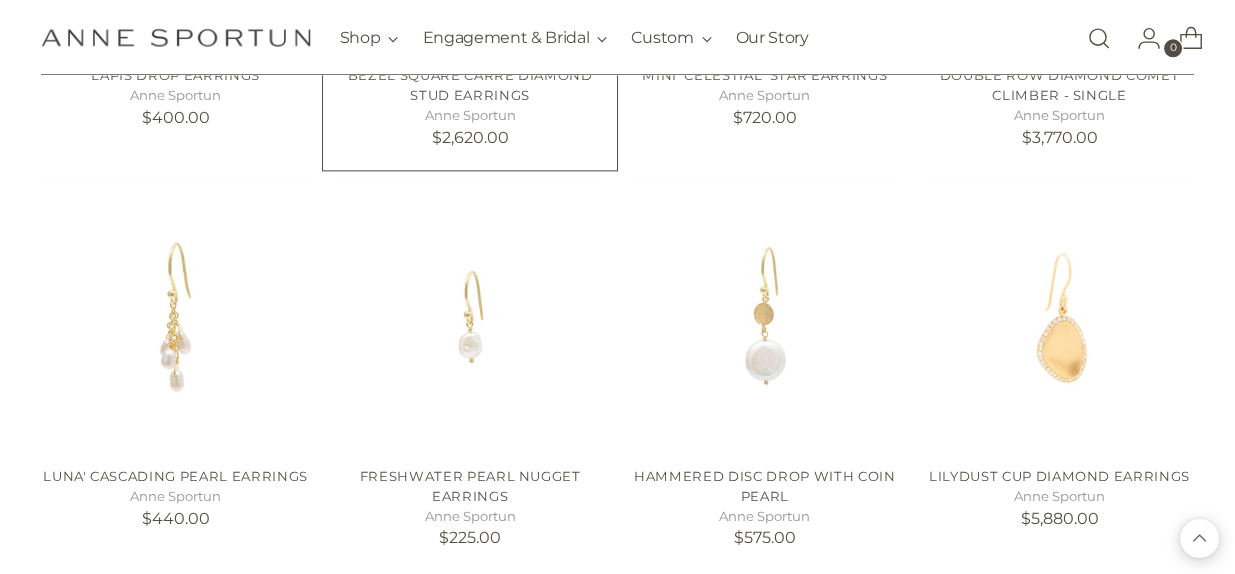 click at bounding box center (0, 0) 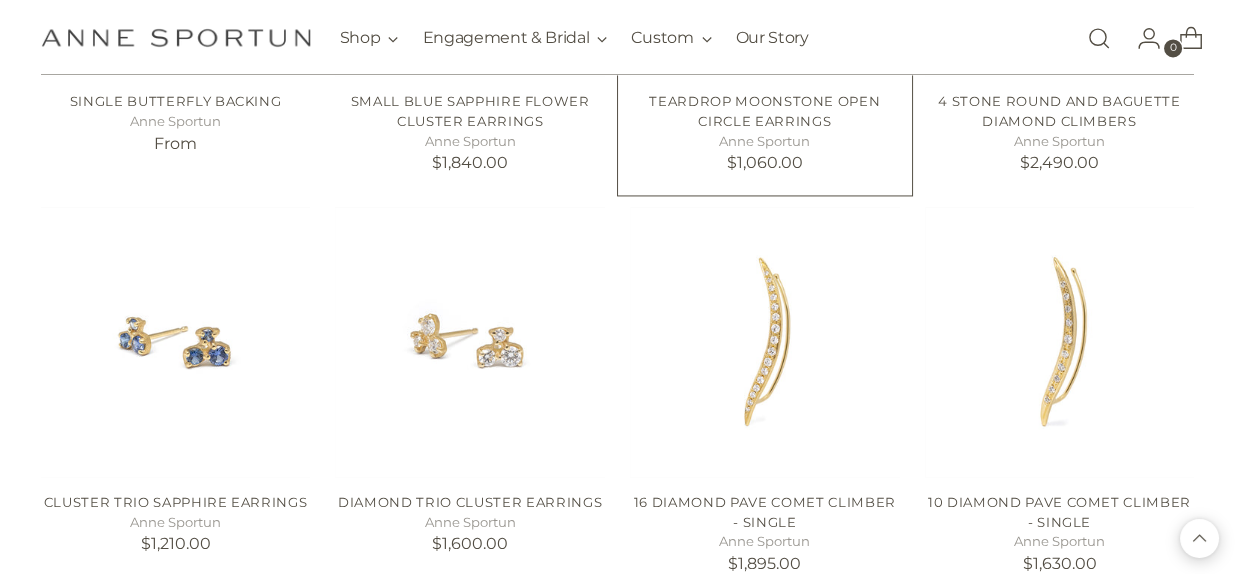 scroll, scrollTop: 5125, scrollLeft: 0, axis: vertical 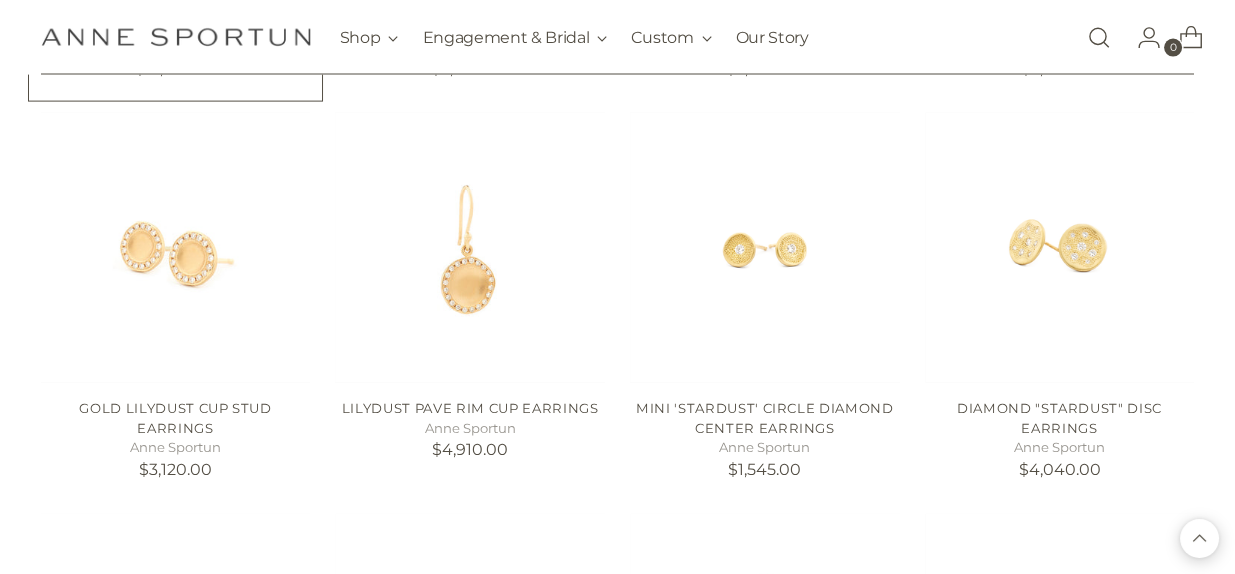 click on "Pave Diamond Turkish Ball Earrings" at bounding box center (176, 17) 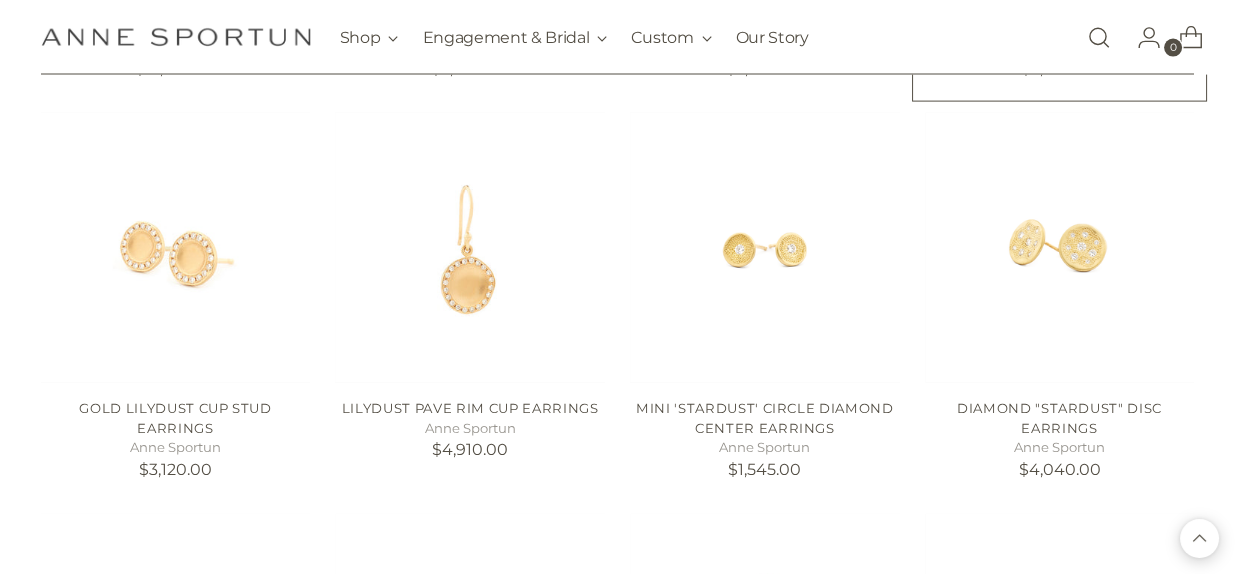 click at bounding box center [0, 0] 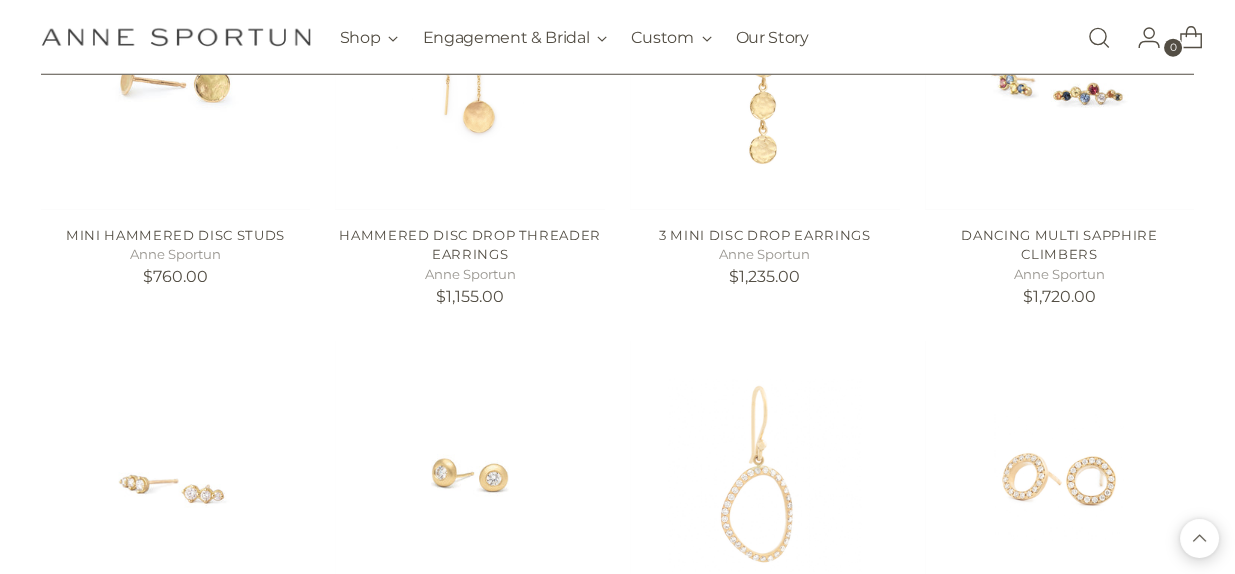 scroll, scrollTop: 8875, scrollLeft: 0, axis: vertical 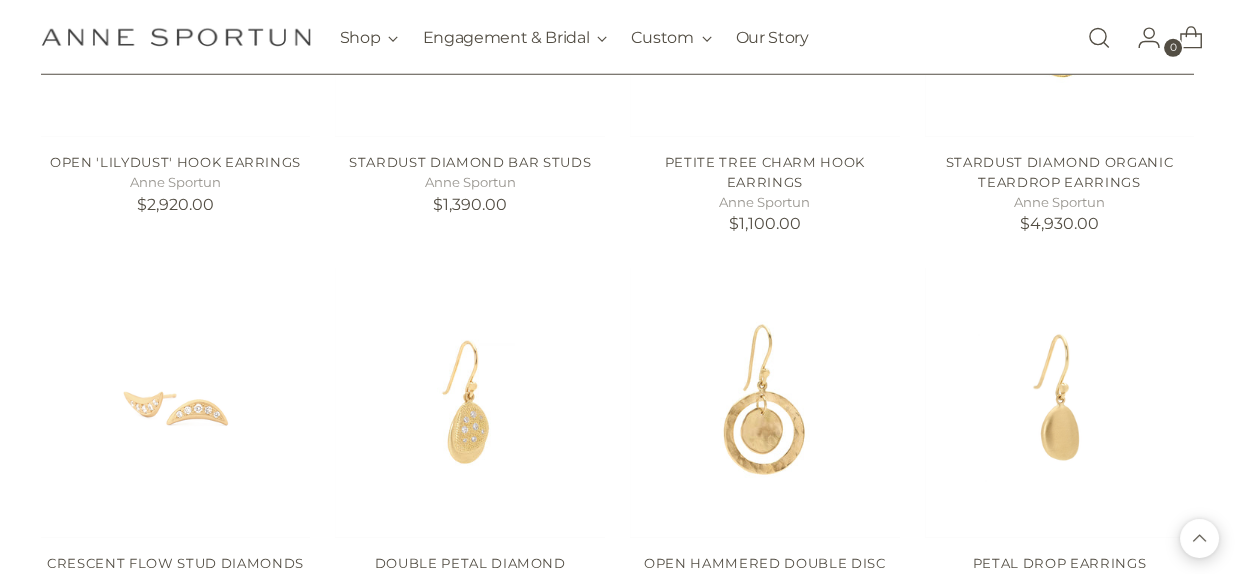 click on "Diamond Bezel Stud Earrings ~0.20tcw" at bounding box center [470, -229] 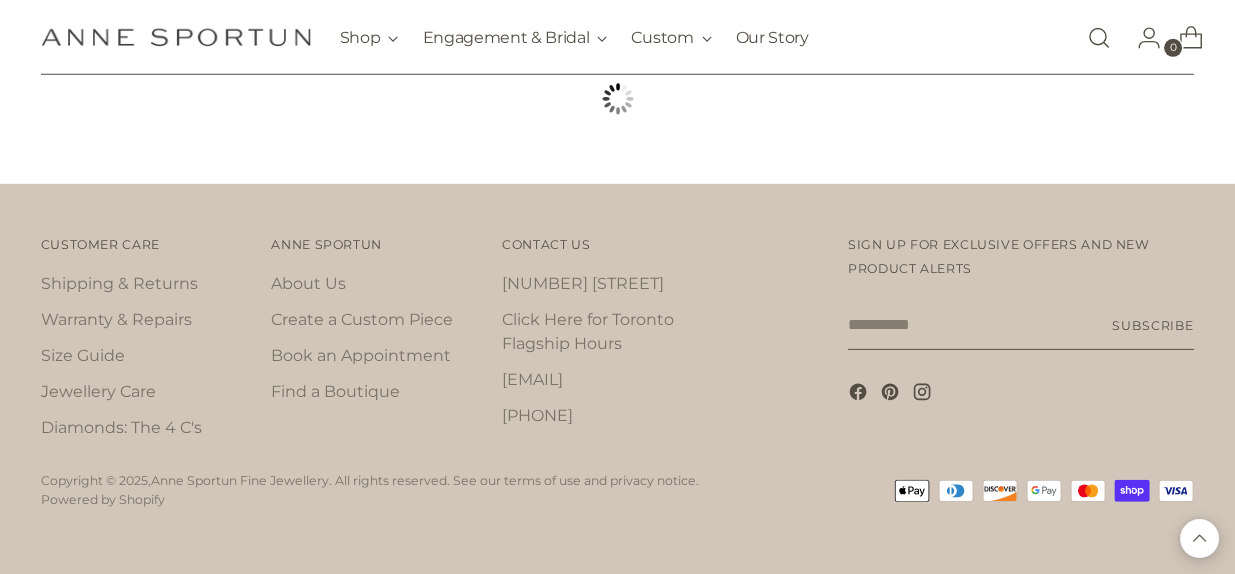 scroll, scrollTop: 10499, scrollLeft: 0, axis: vertical 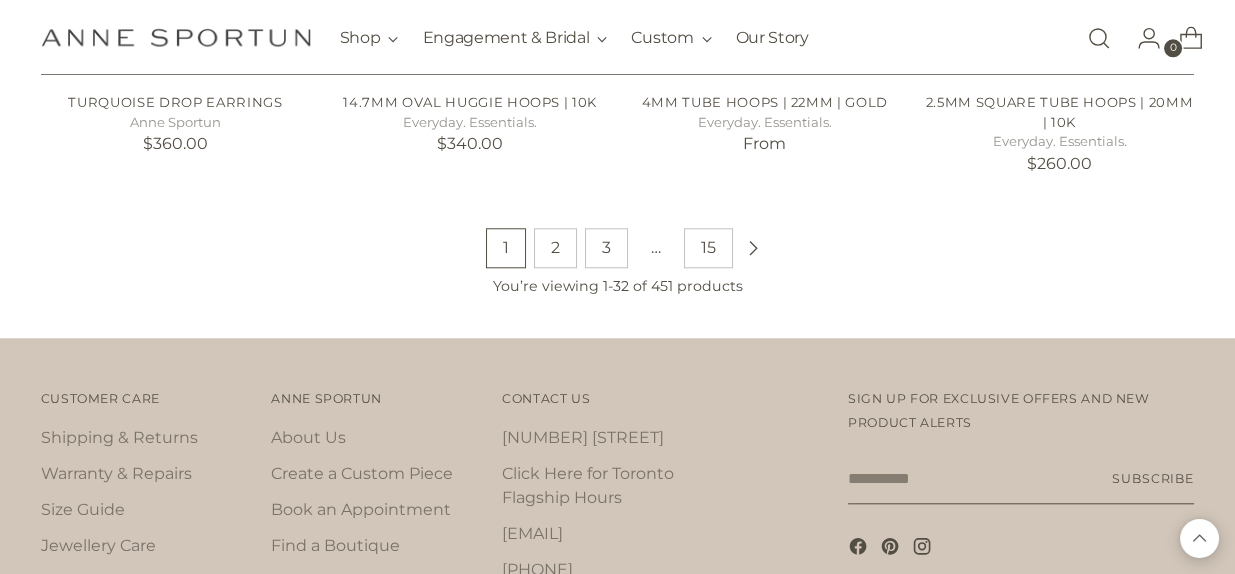 click on "2" at bounding box center [555, 248] 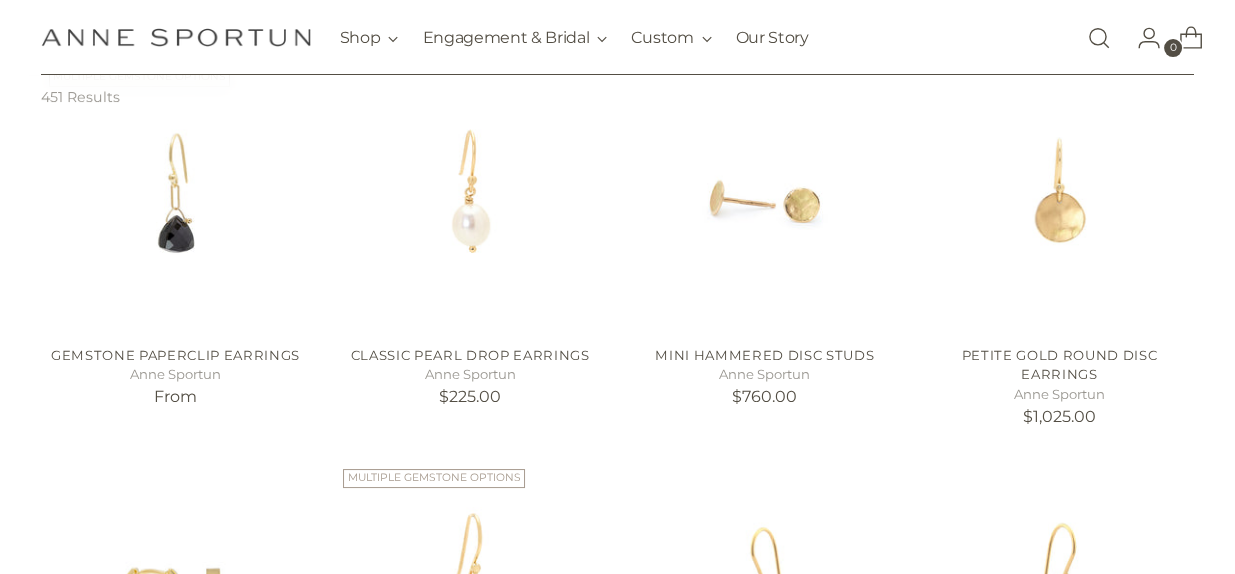 scroll, scrollTop: 314, scrollLeft: 0, axis: vertical 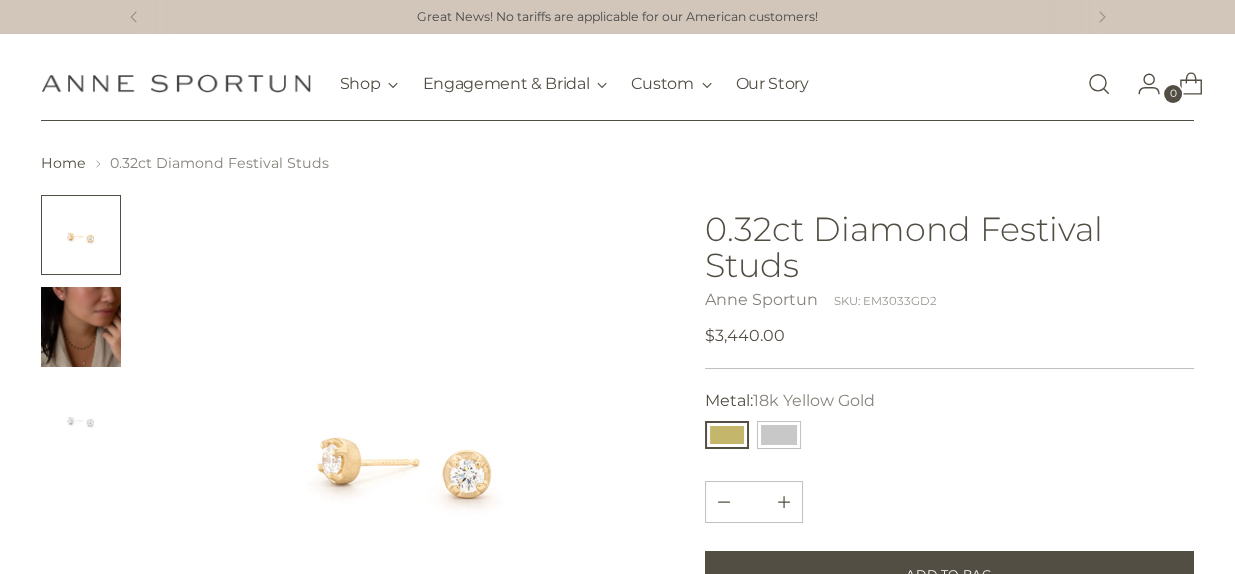 click at bounding box center (406, 452) 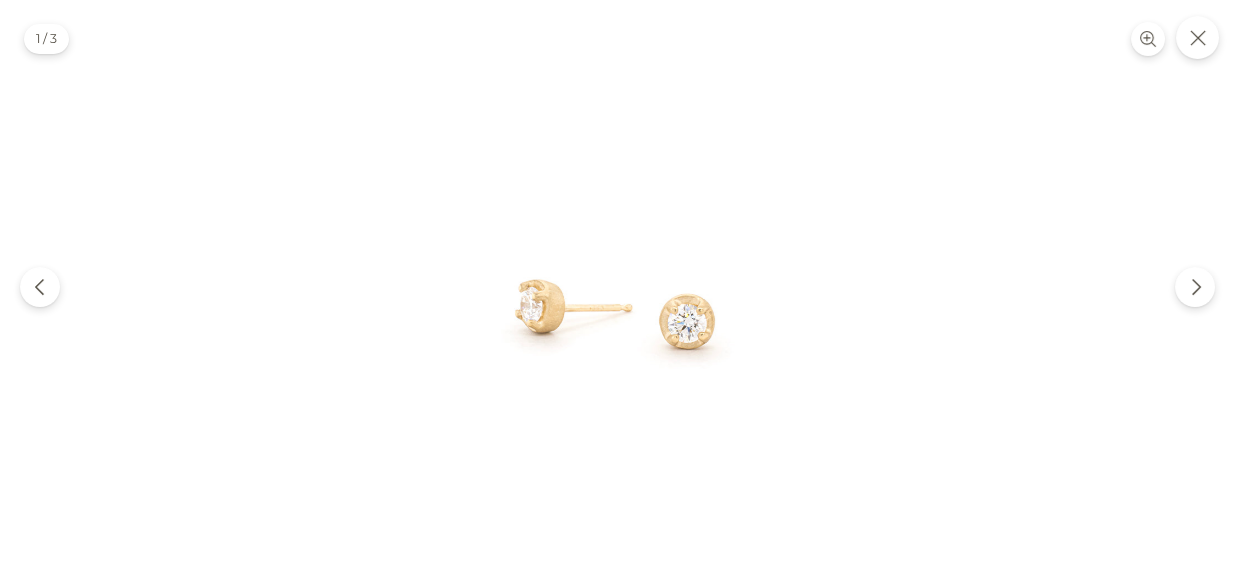 click at bounding box center [617, 296] 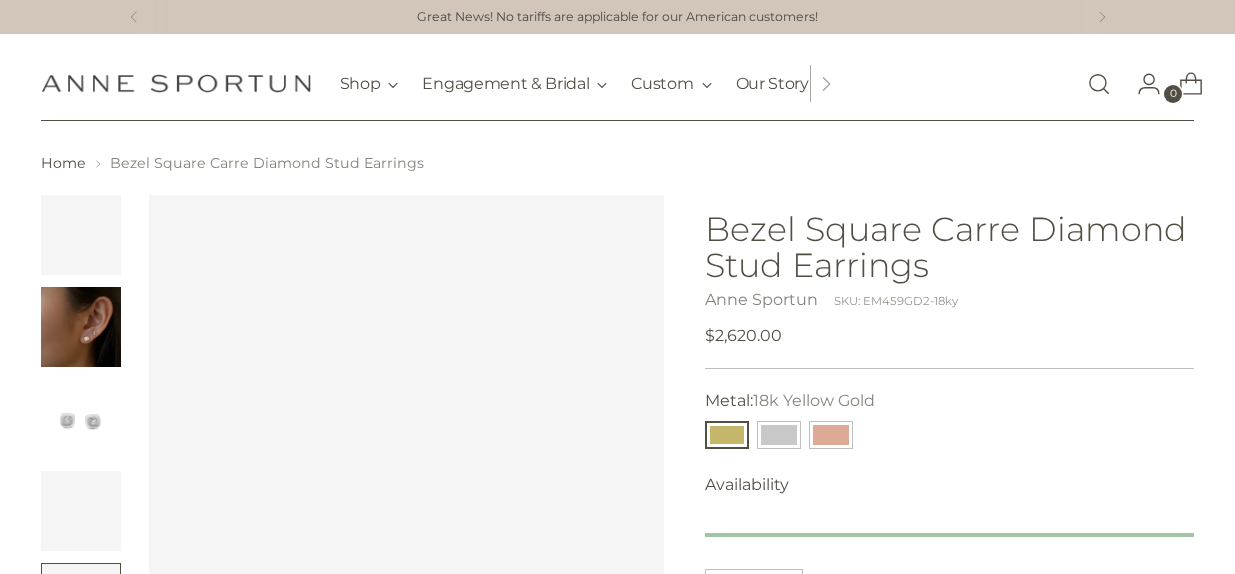 scroll, scrollTop: 0, scrollLeft: 0, axis: both 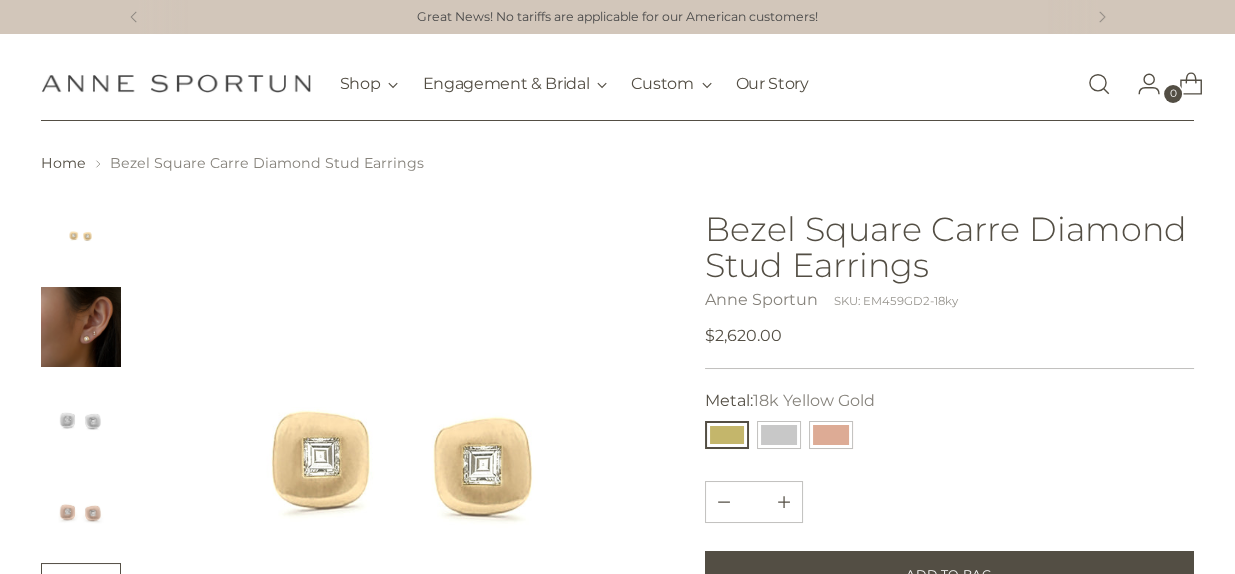click at bounding box center (406, 452) 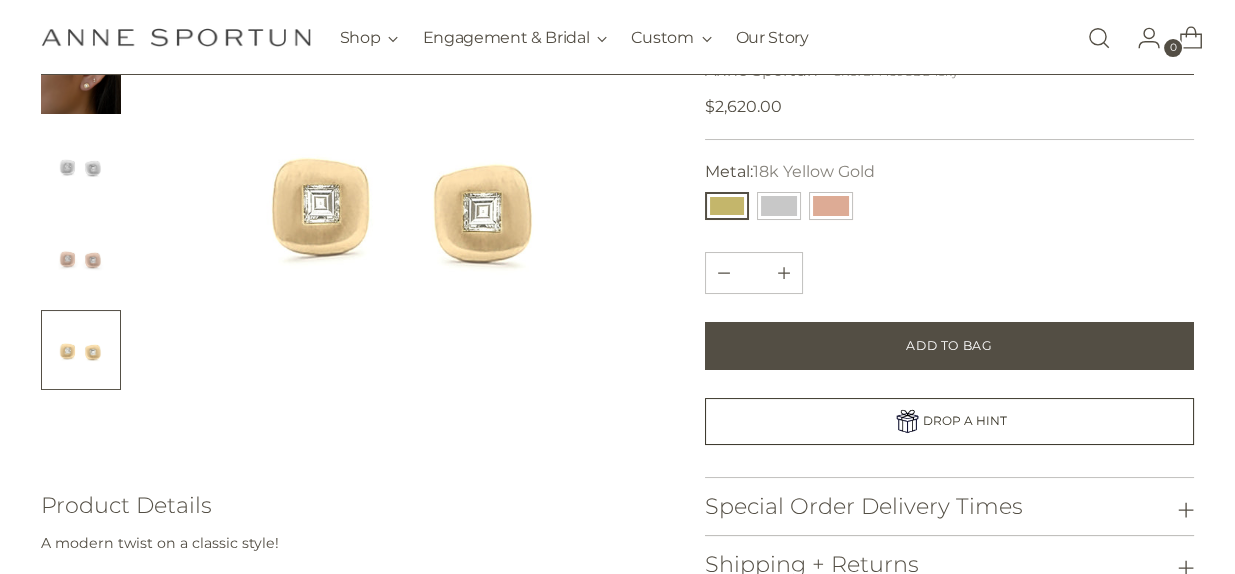 scroll, scrollTop: 249, scrollLeft: 0, axis: vertical 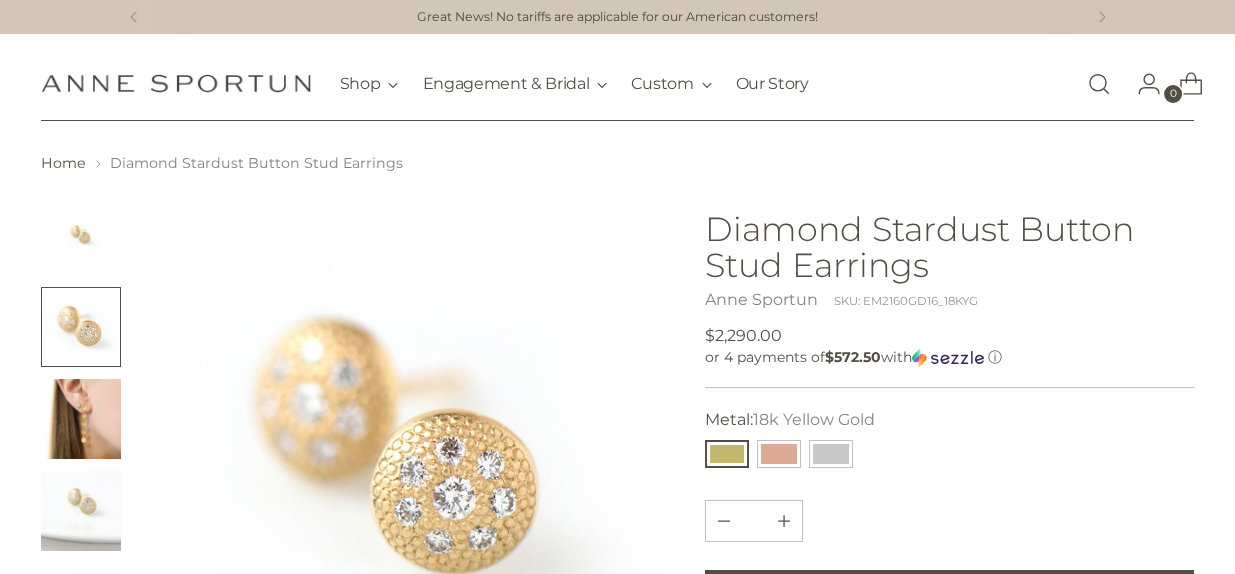 click at bounding box center [81, 511] 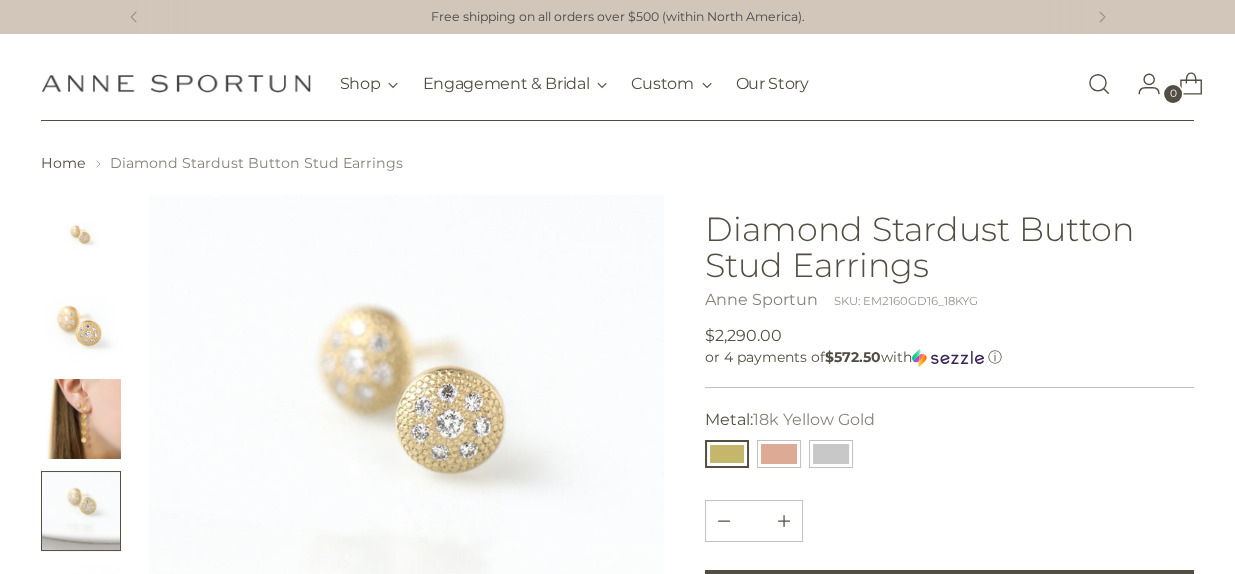 click at bounding box center [81, 327] 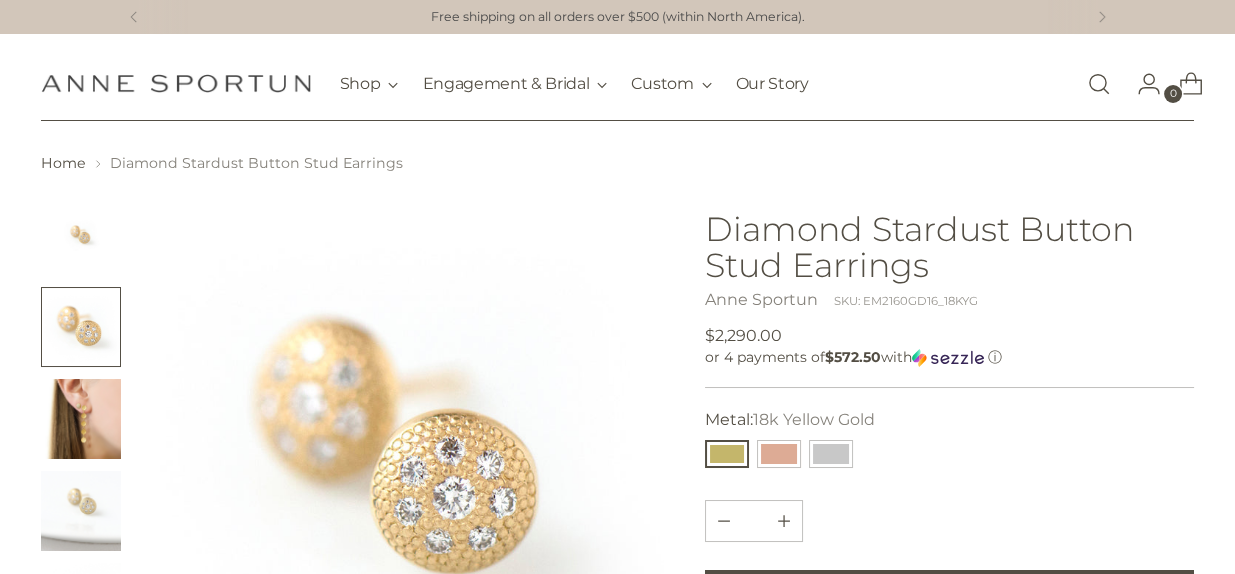 click at bounding box center [81, 235] 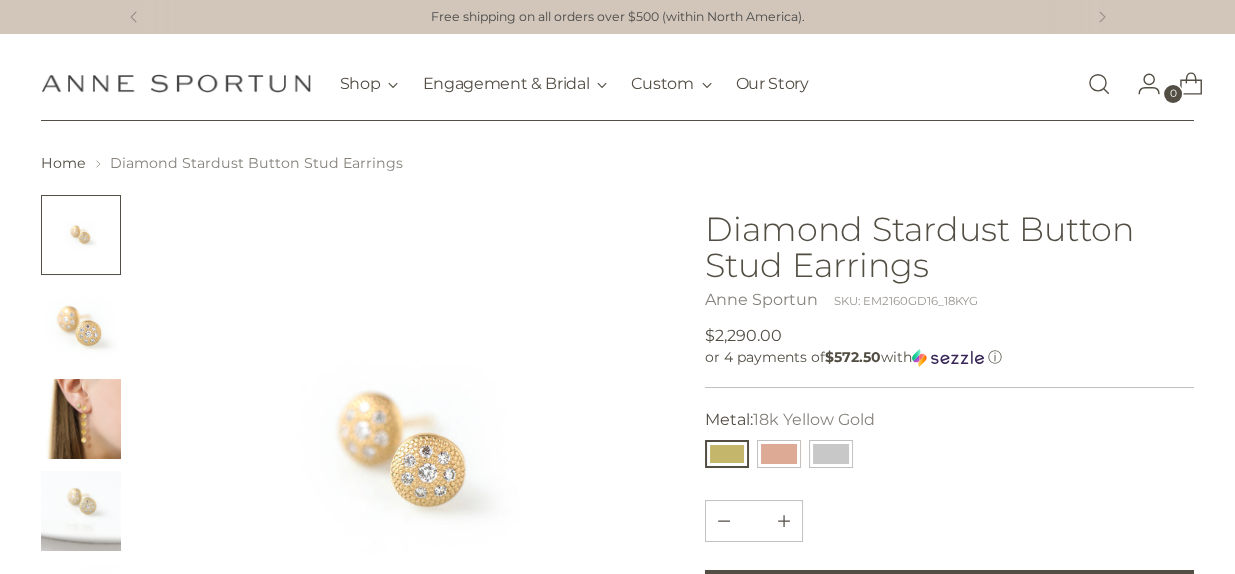 click at bounding box center [406, 452] 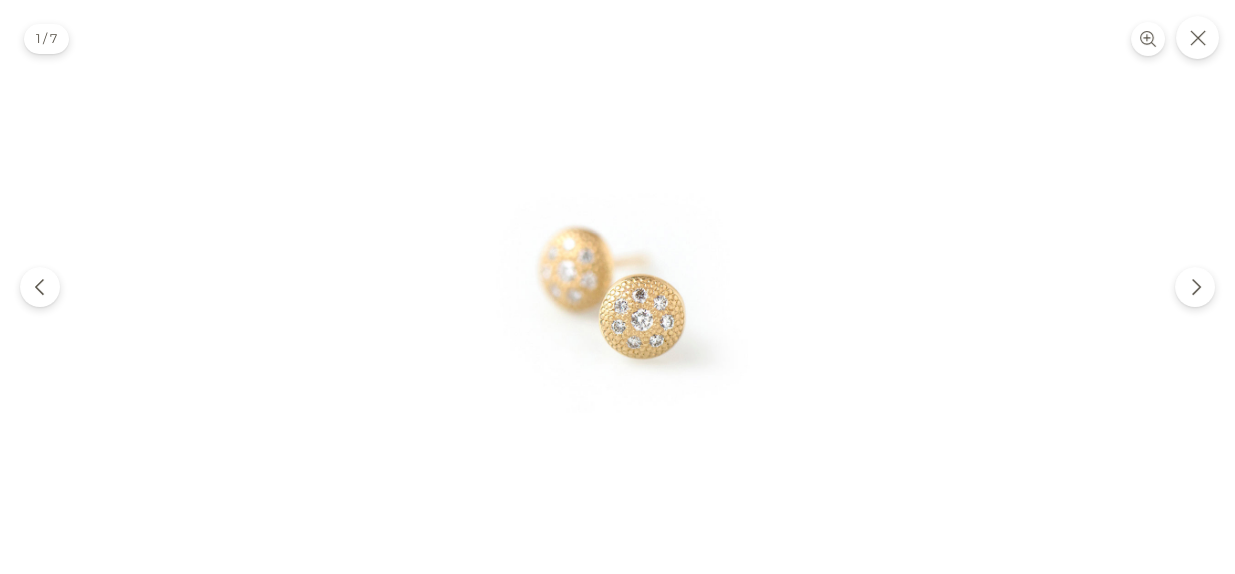 click at bounding box center [617, 296] 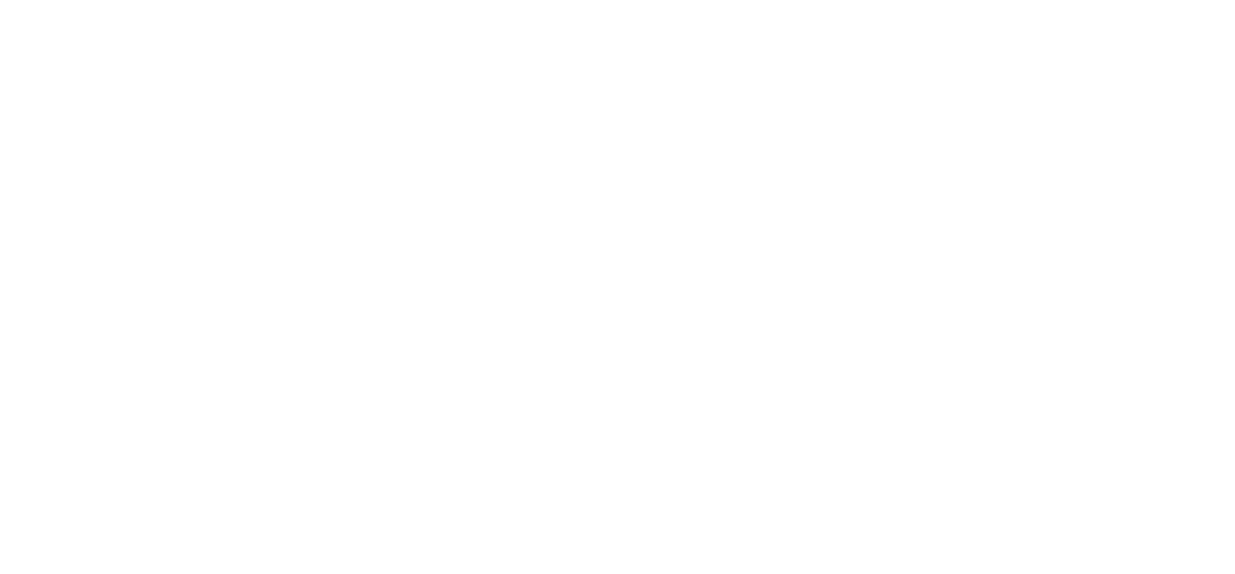 scroll, scrollTop: 0, scrollLeft: 0, axis: both 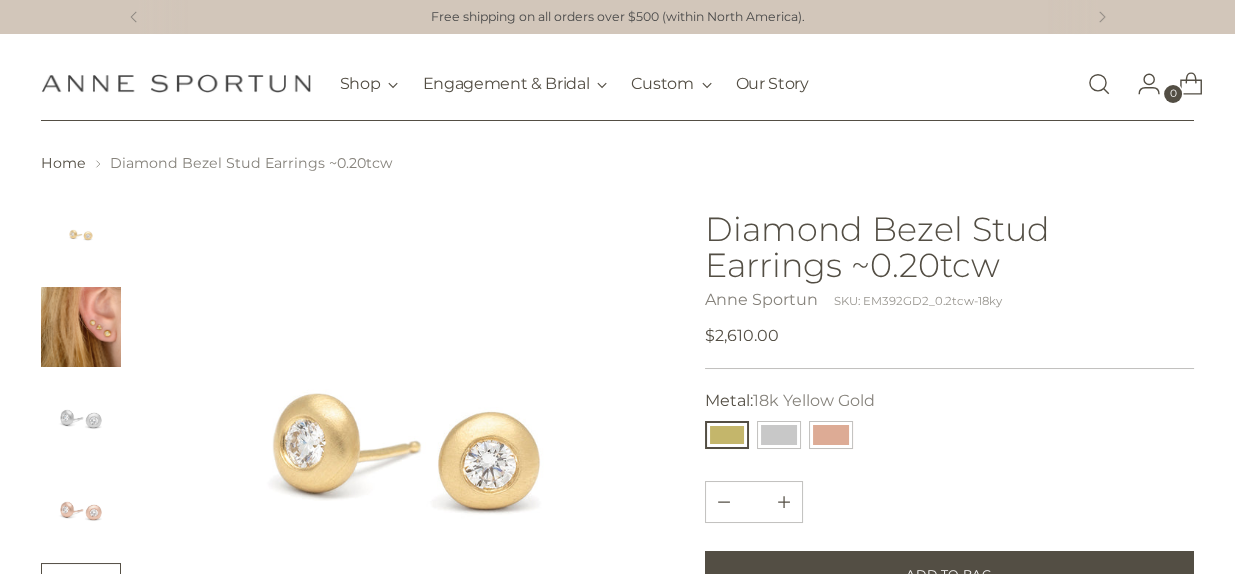 click at bounding box center (81, 419) 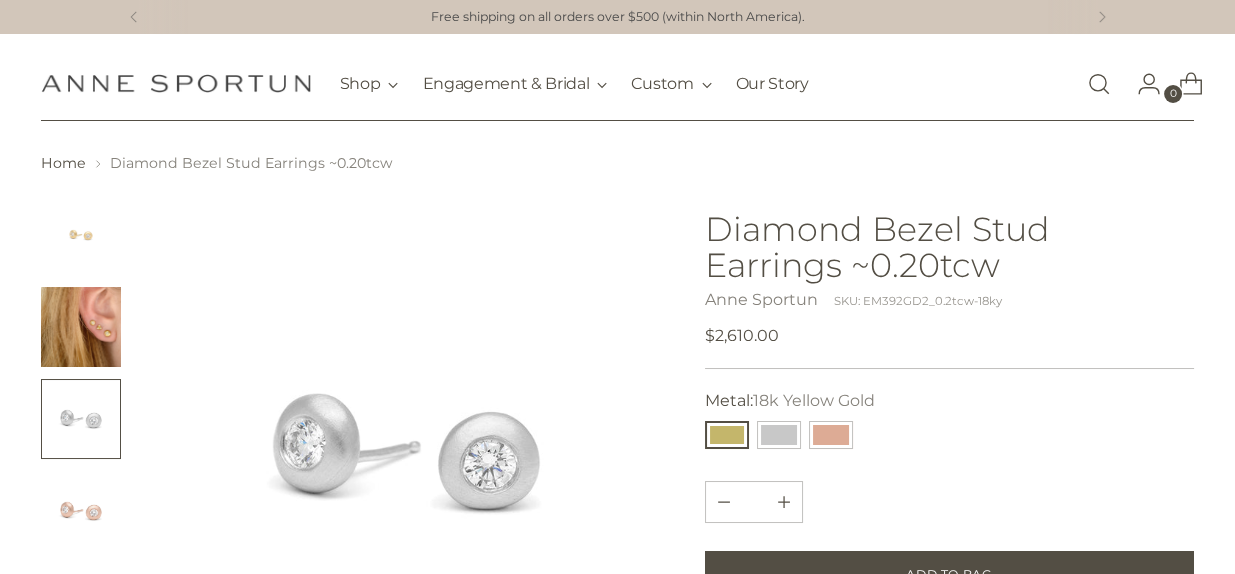 click at bounding box center (81, 511) 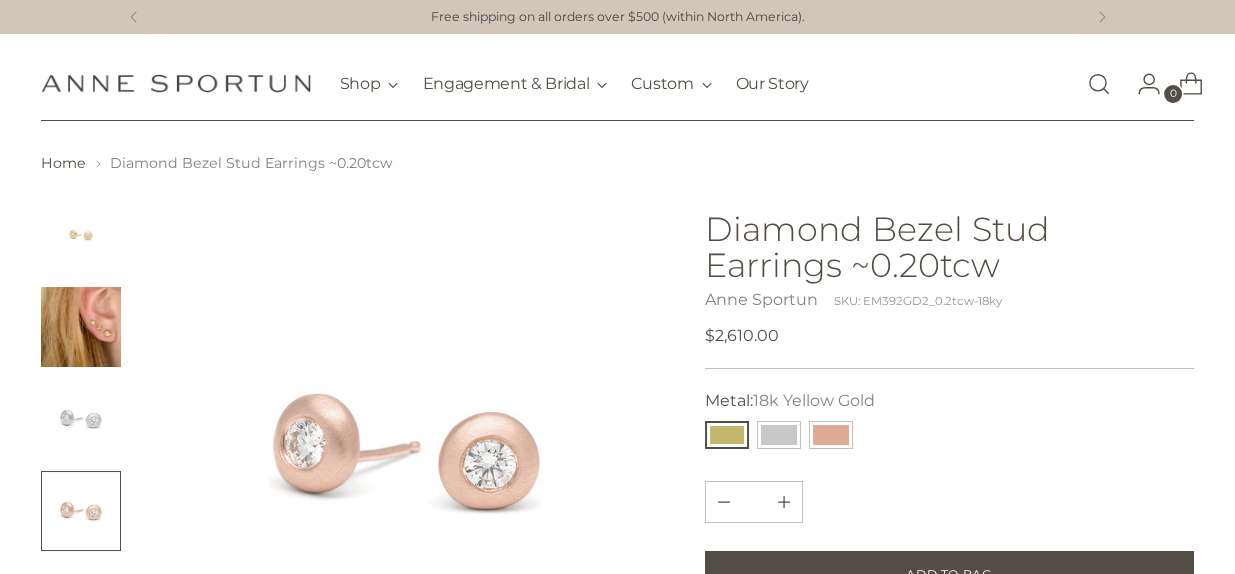scroll, scrollTop: 125, scrollLeft: 0, axis: vertical 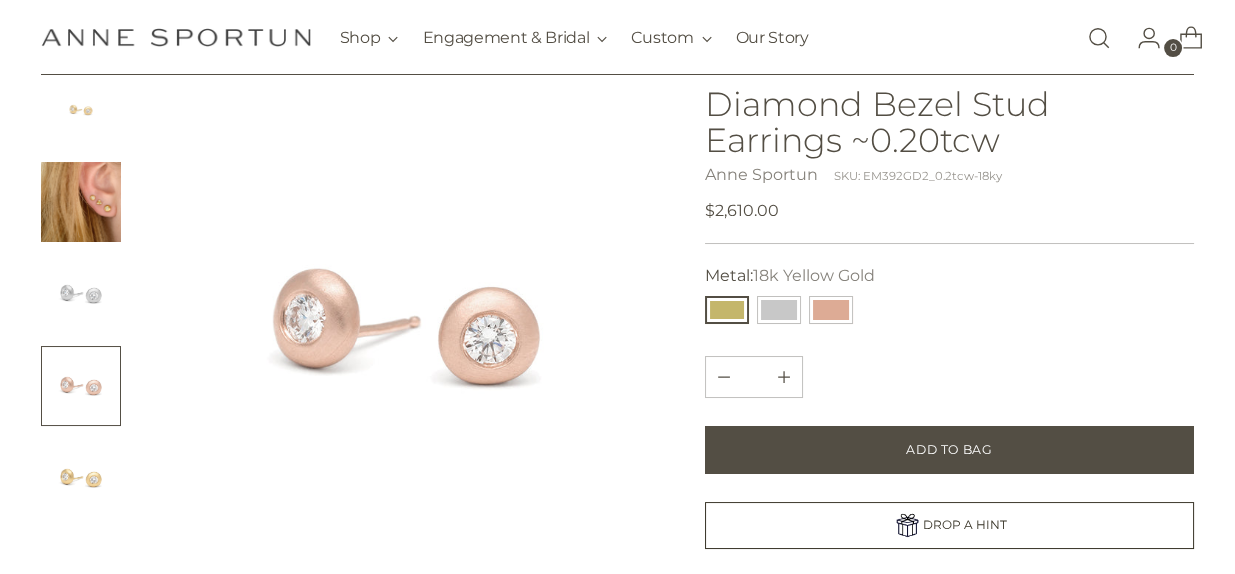 click at bounding box center (81, 478) 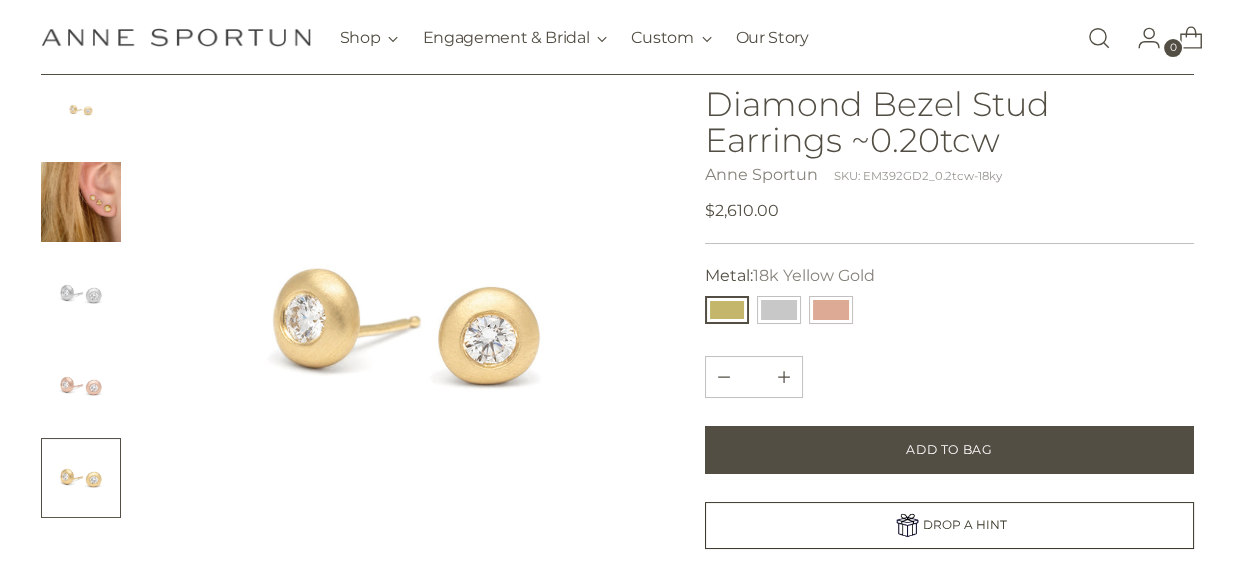 click at bounding box center (81, 386) 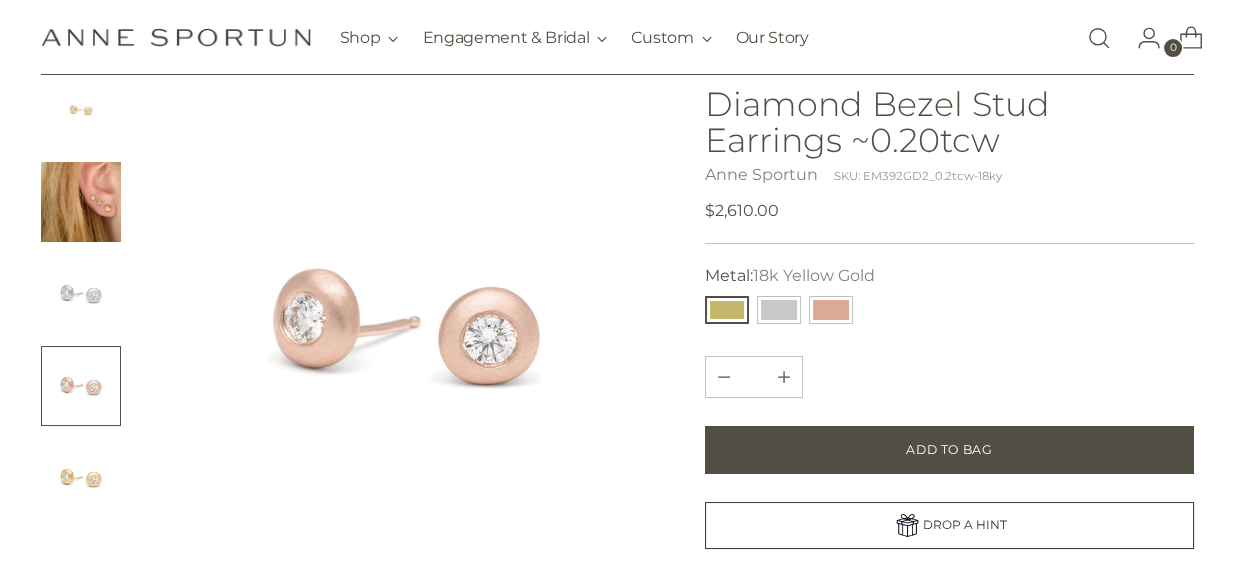 click at bounding box center [81, 478] 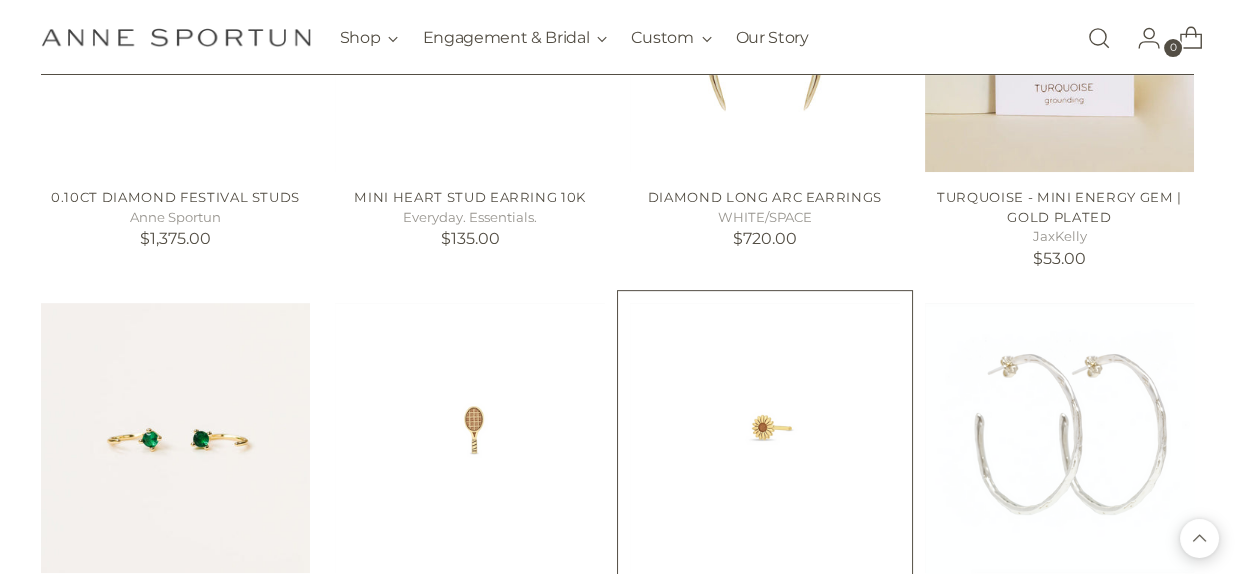 scroll, scrollTop: 1499, scrollLeft: 0, axis: vertical 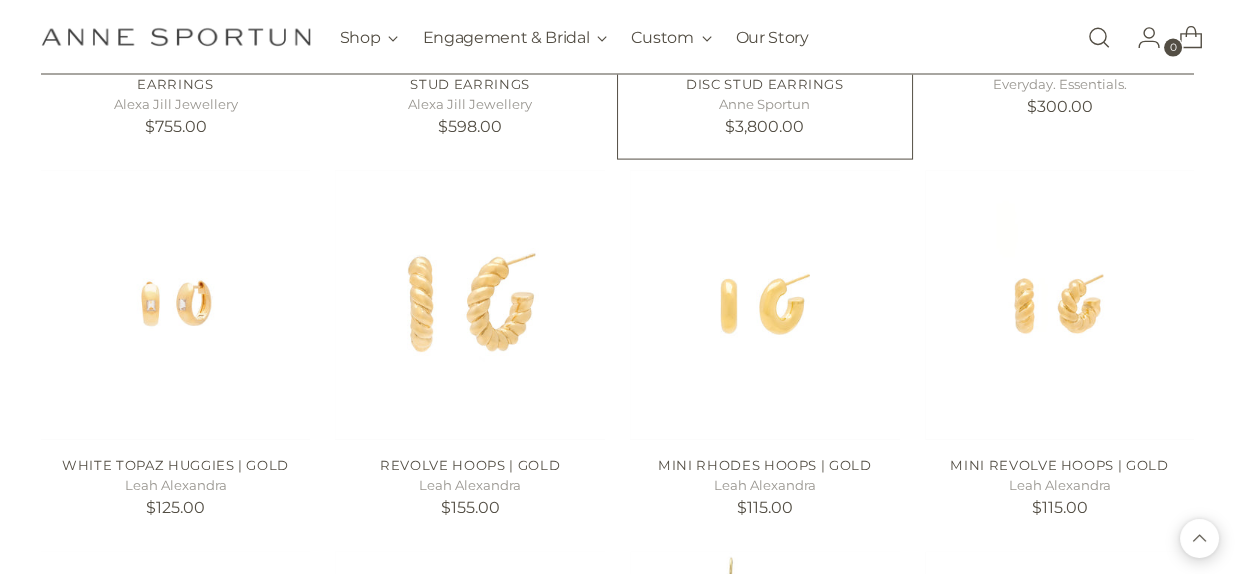 click at bounding box center [0, 0] 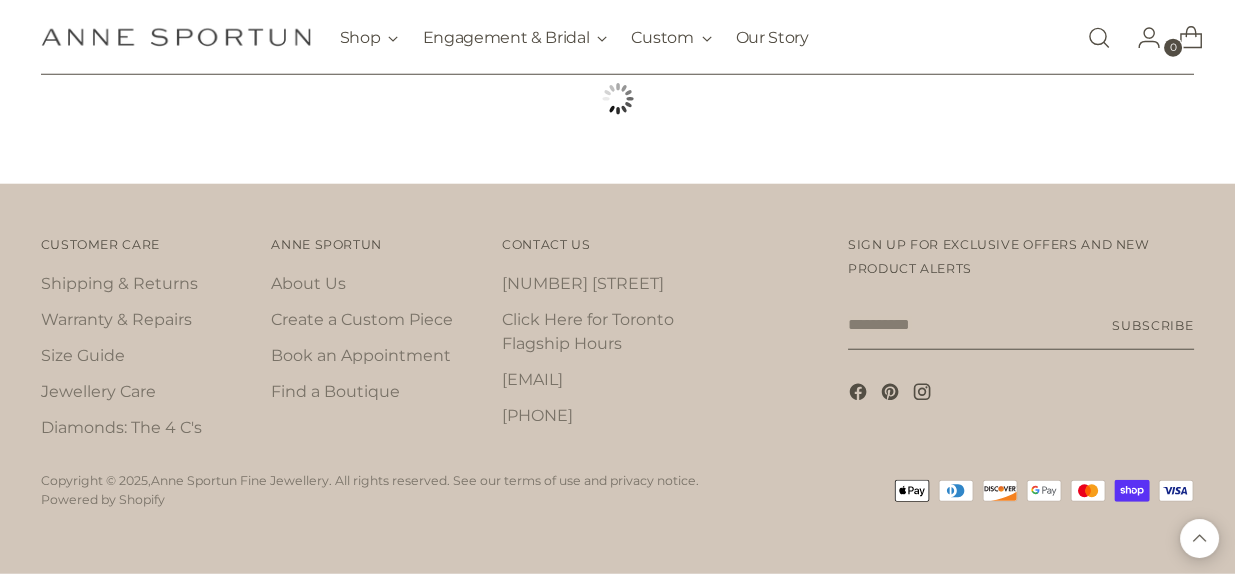 scroll, scrollTop: 8749, scrollLeft: 0, axis: vertical 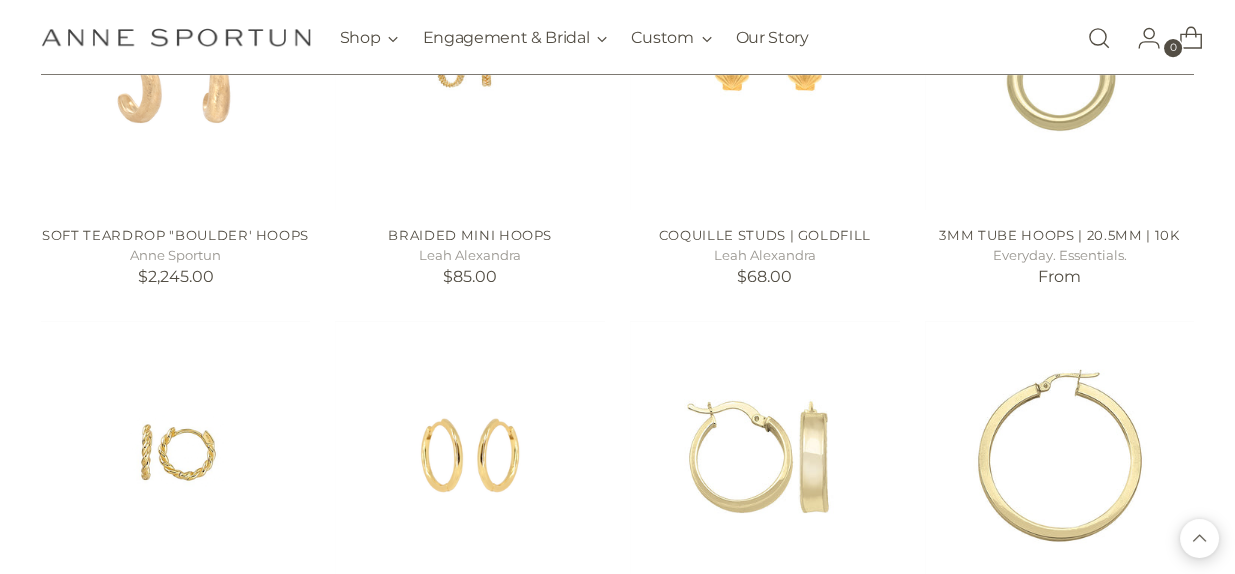 click at bounding box center (0, 0) 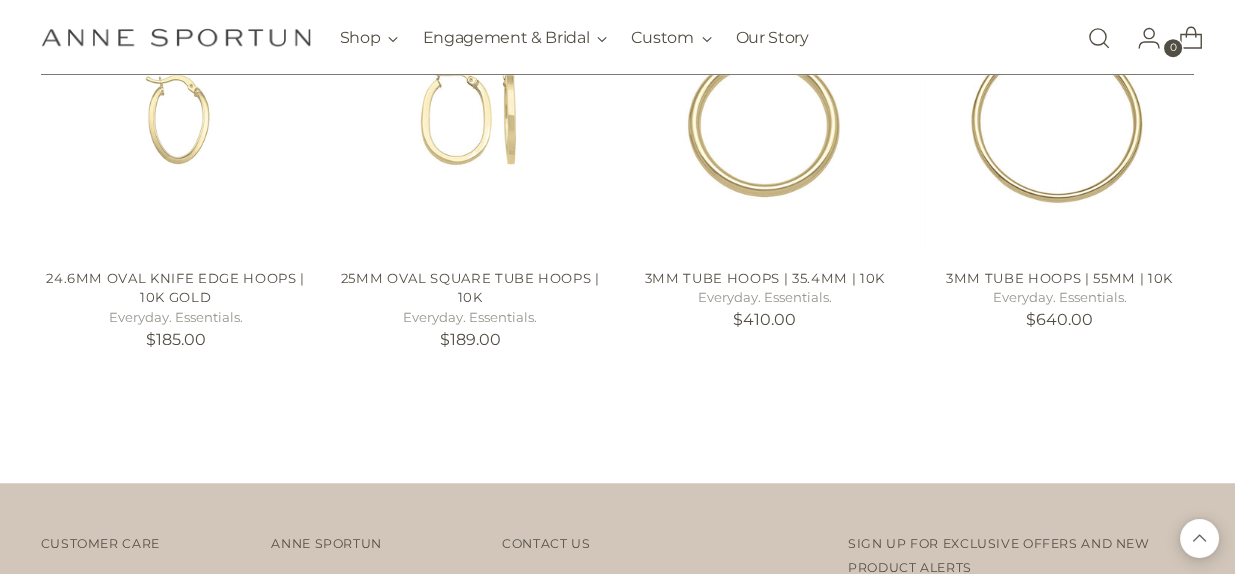 scroll, scrollTop: 14625, scrollLeft: 0, axis: vertical 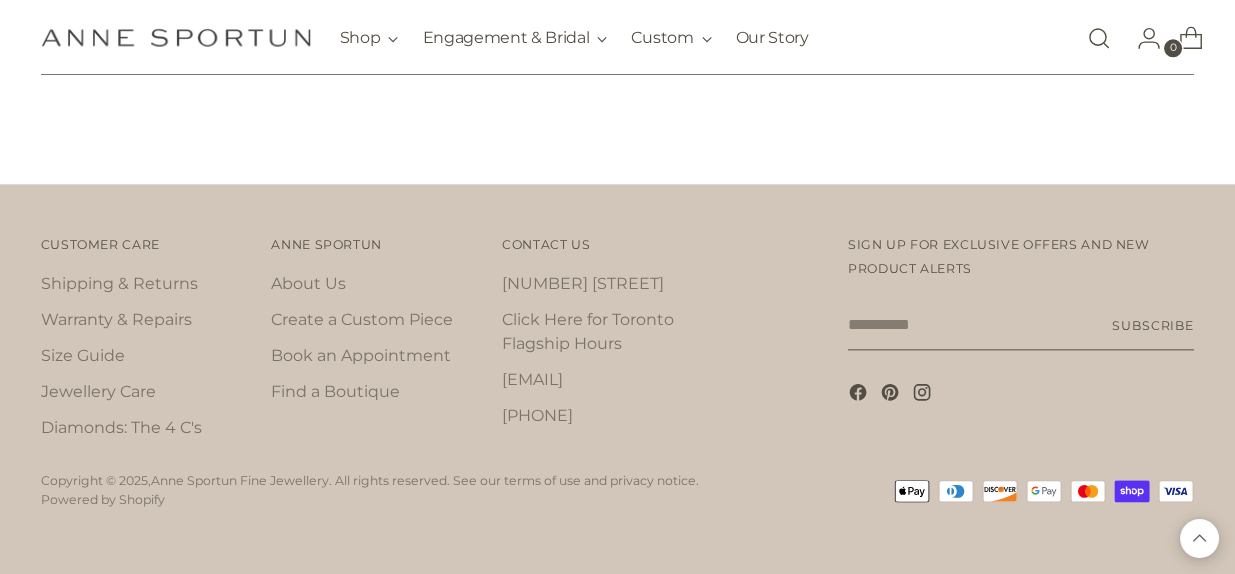 click at bounding box center (0, 0) 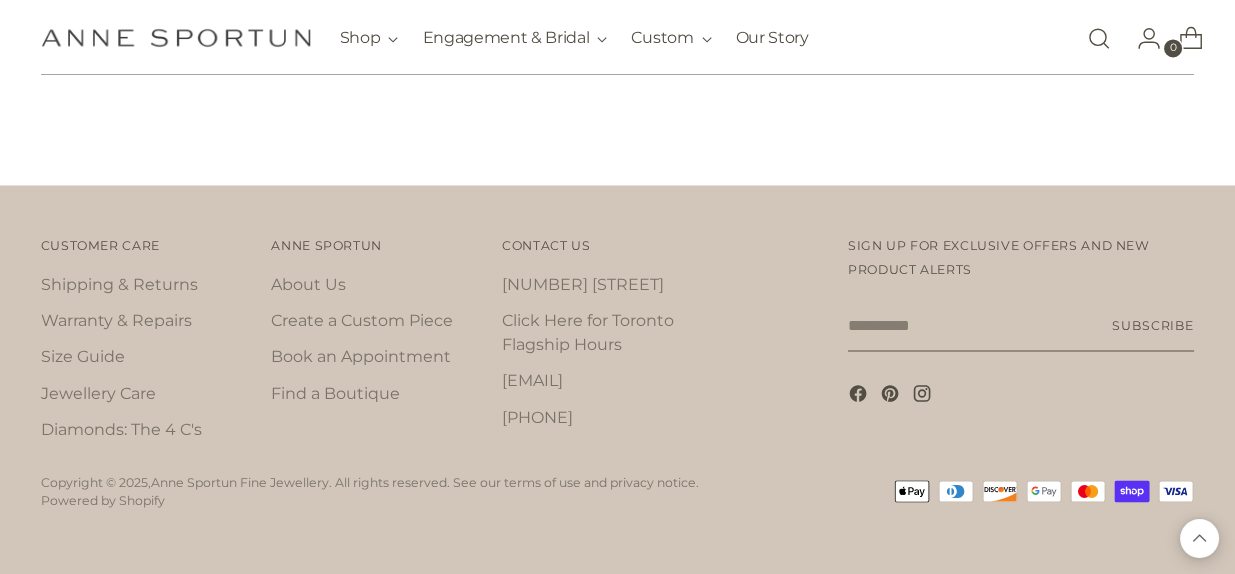 scroll, scrollTop: 18625, scrollLeft: 0, axis: vertical 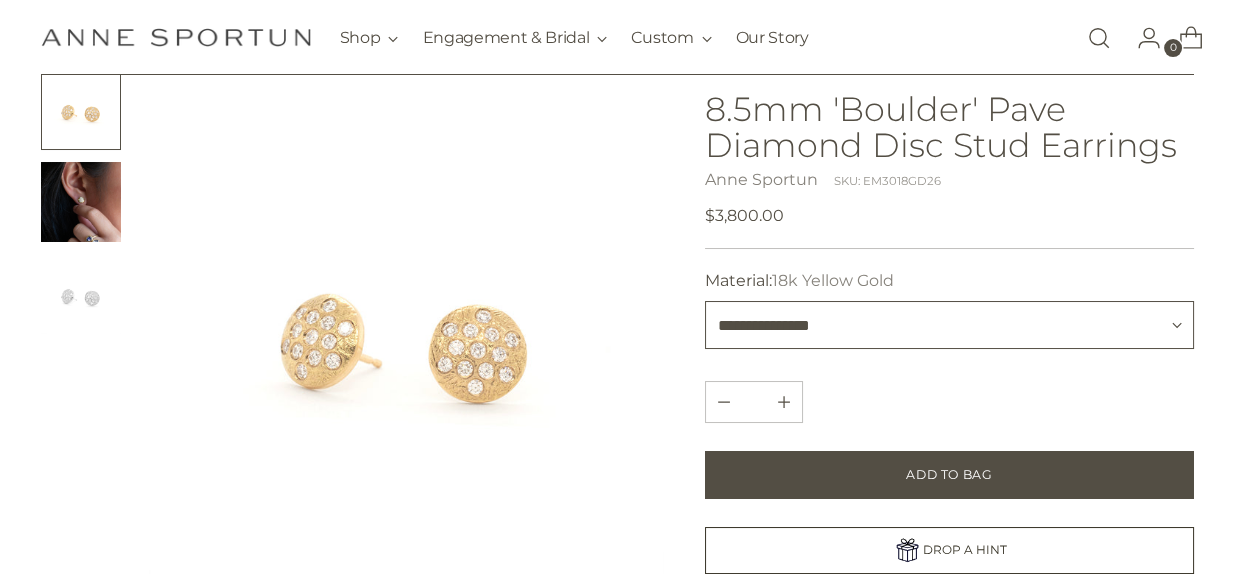 click on "**********" at bounding box center (950, 326) 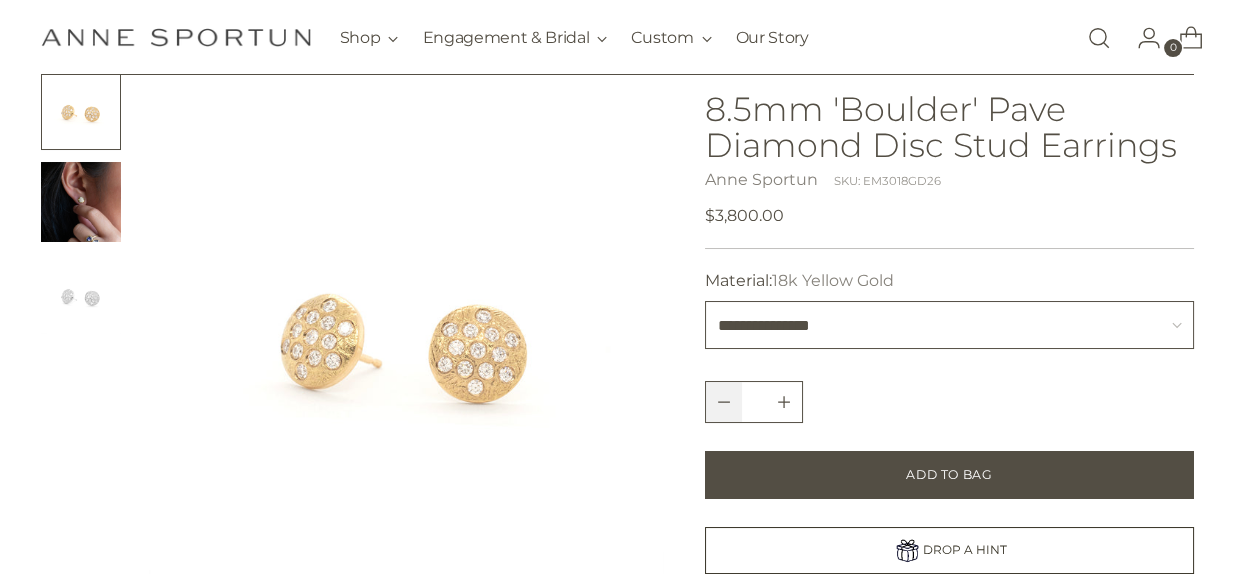 select on "**********" 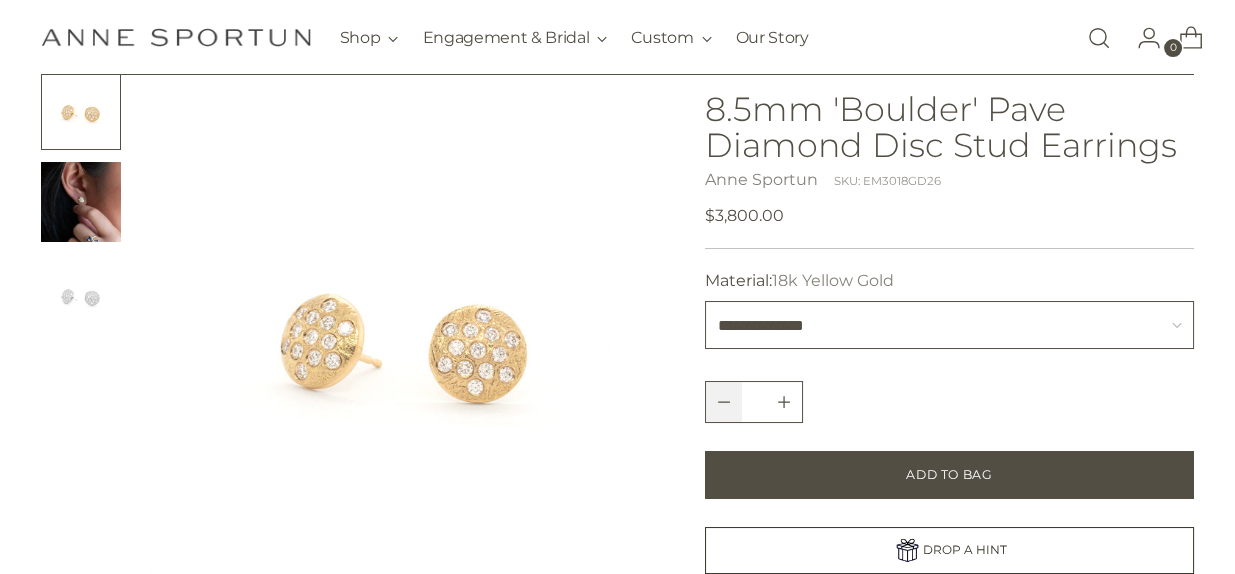 type 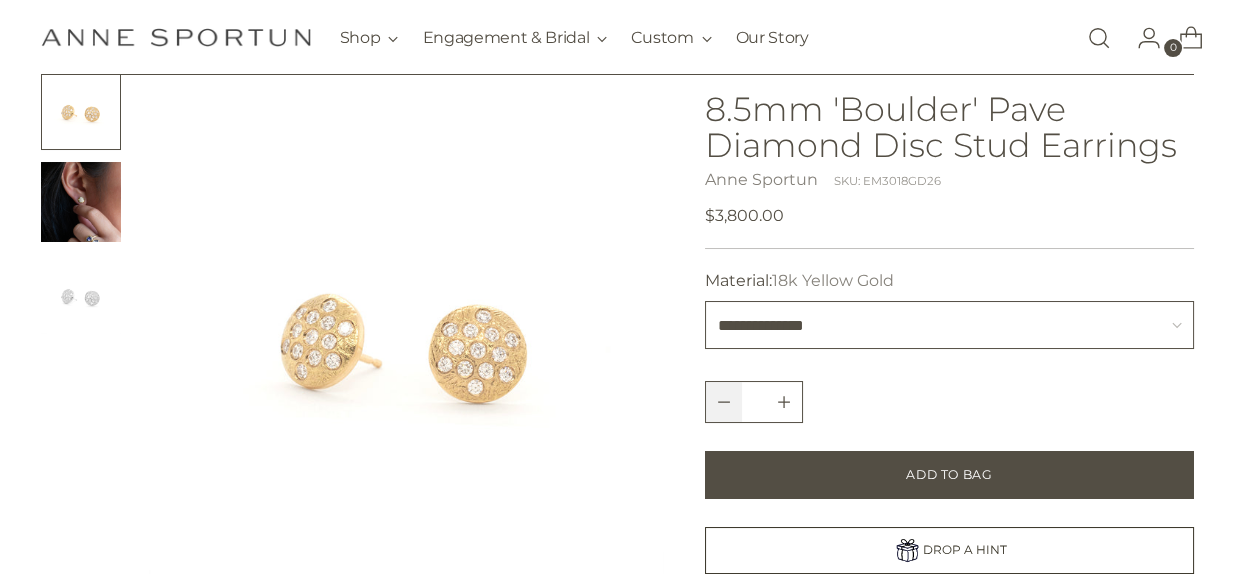 click on "**********" at bounding box center [950, 326] 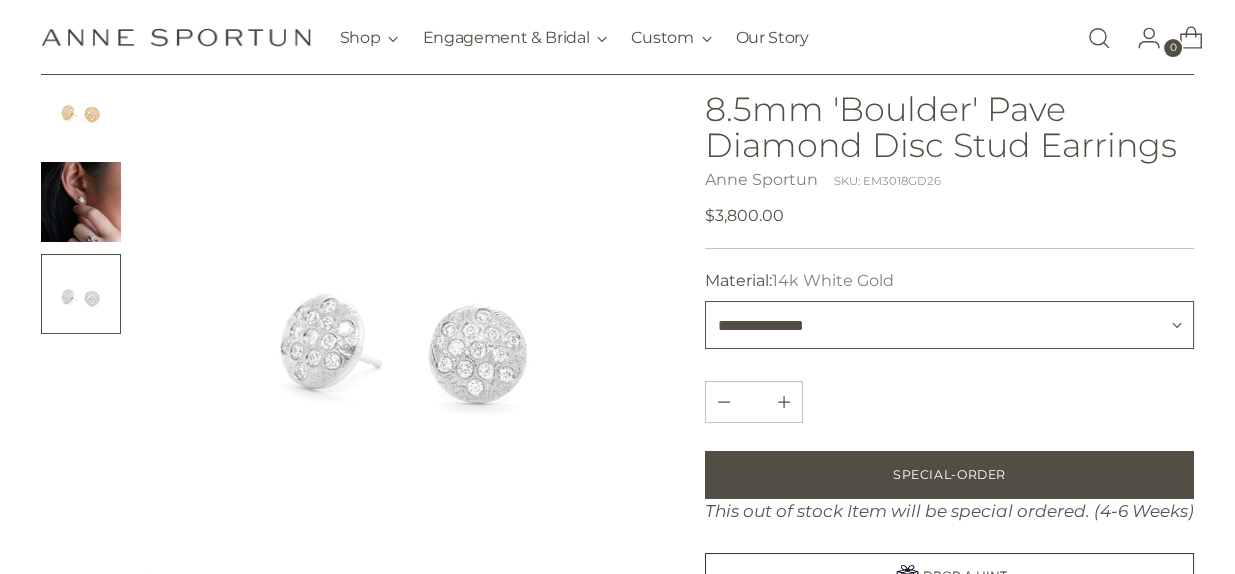 click on "**********" at bounding box center [950, 326] 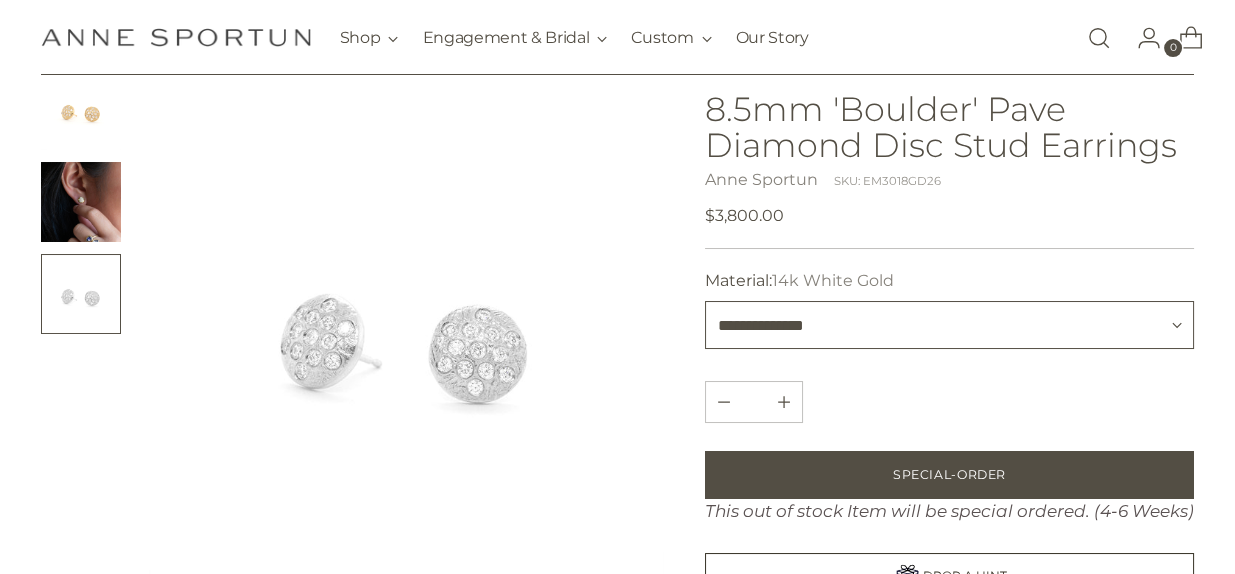 select on "**********" 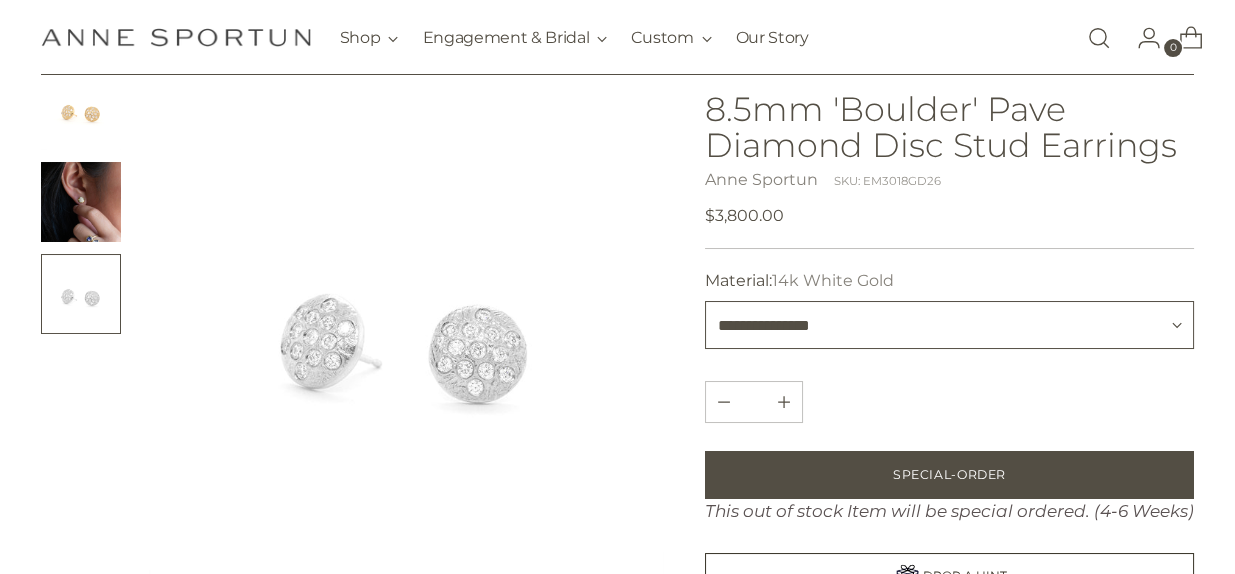 click on "**********" at bounding box center [950, 326] 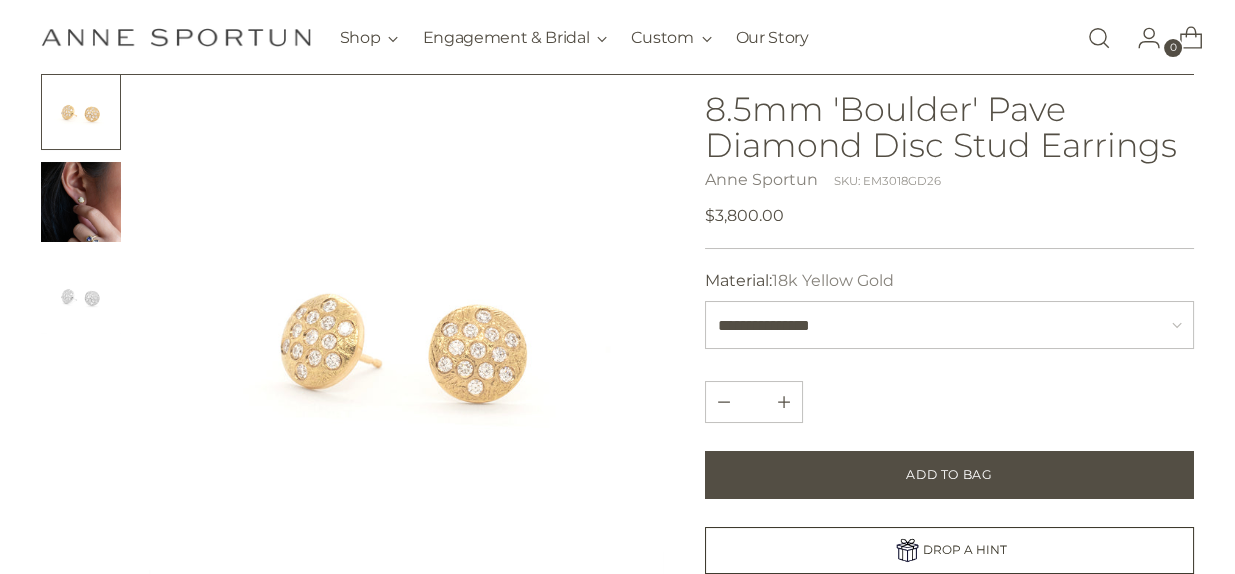 click at bounding box center (406, 327) 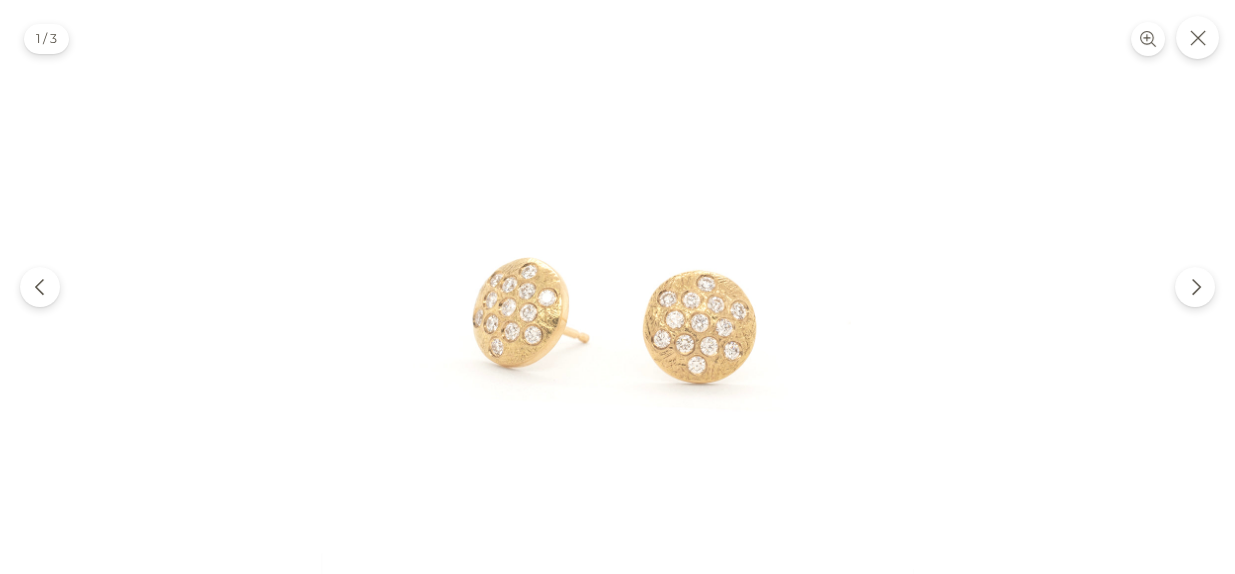 click at bounding box center (617, 296) 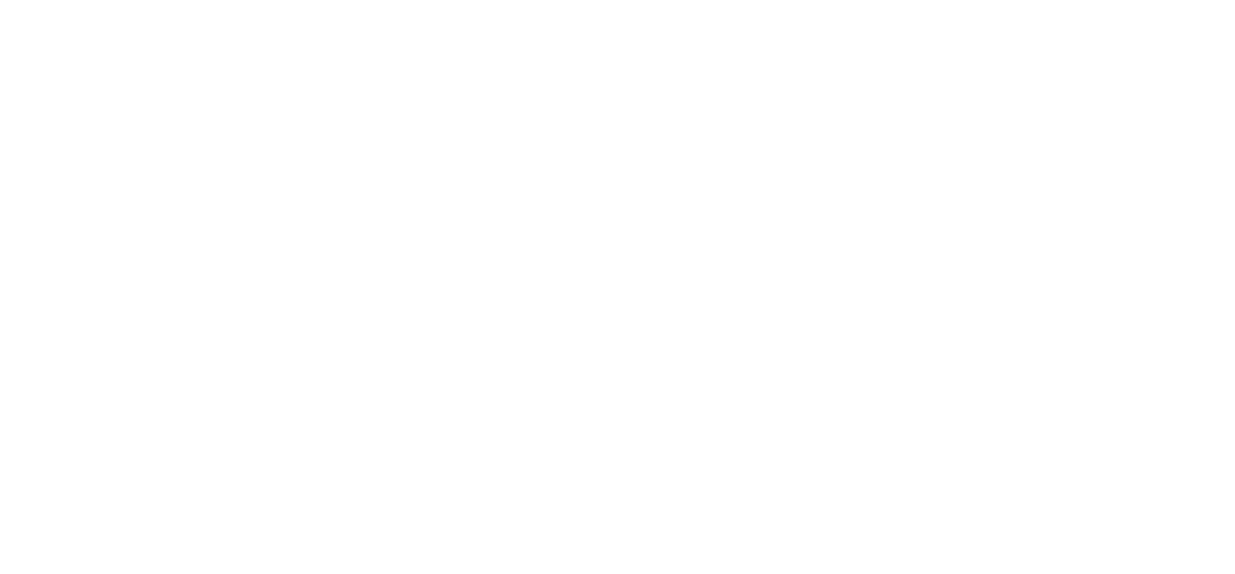 scroll, scrollTop: 0, scrollLeft: 0, axis: both 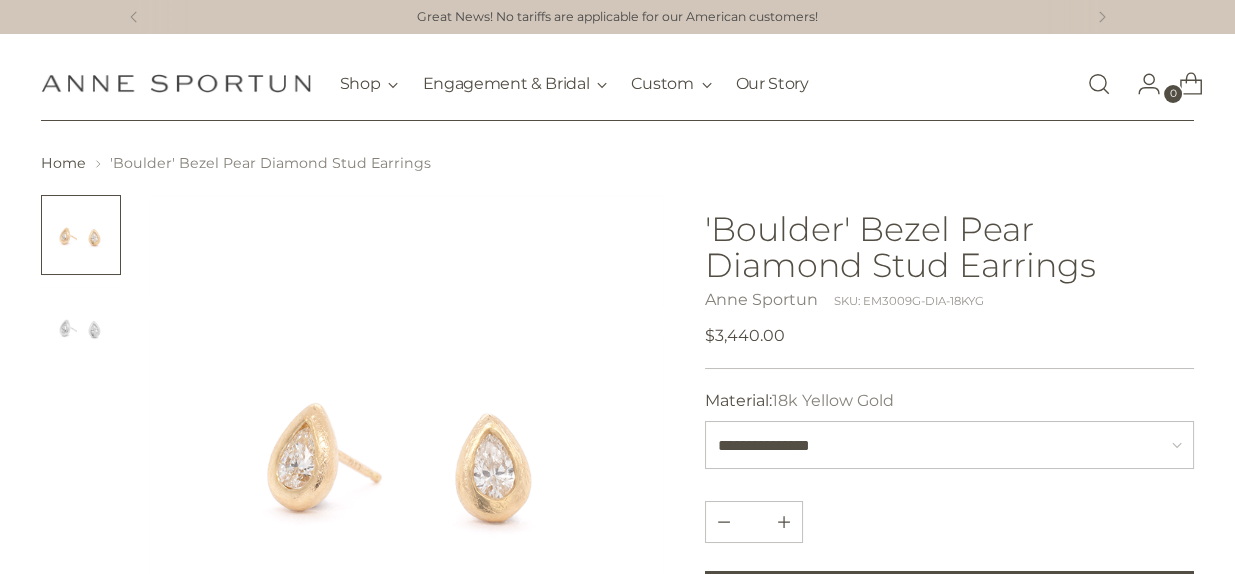 click at bounding box center (406, 452) 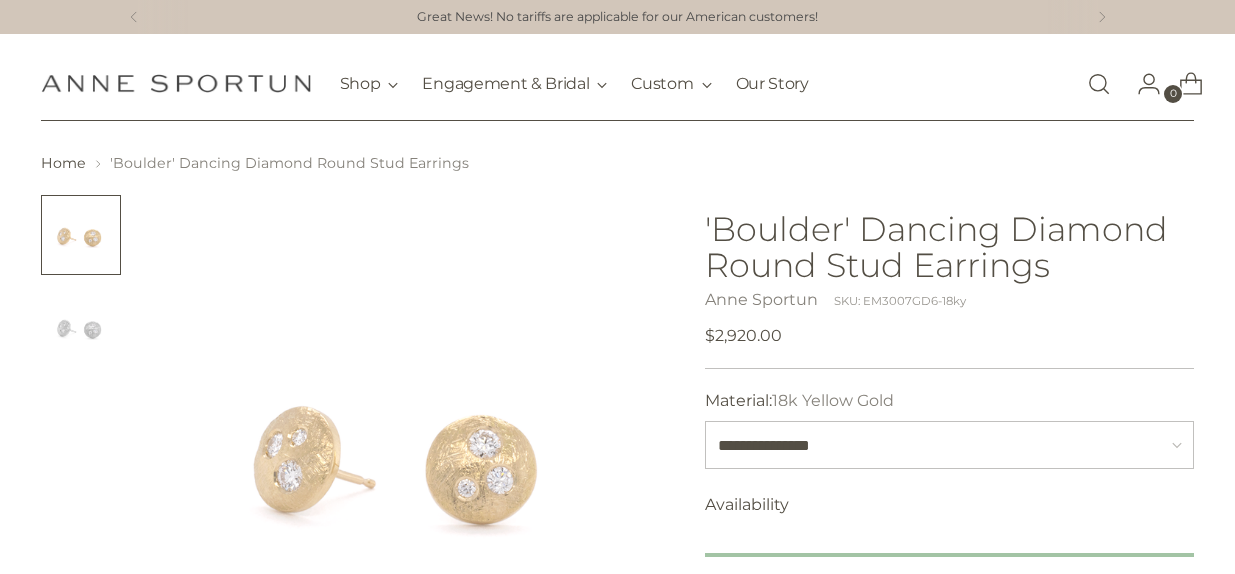 scroll, scrollTop: 0, scrollLeft: 0, axis: both 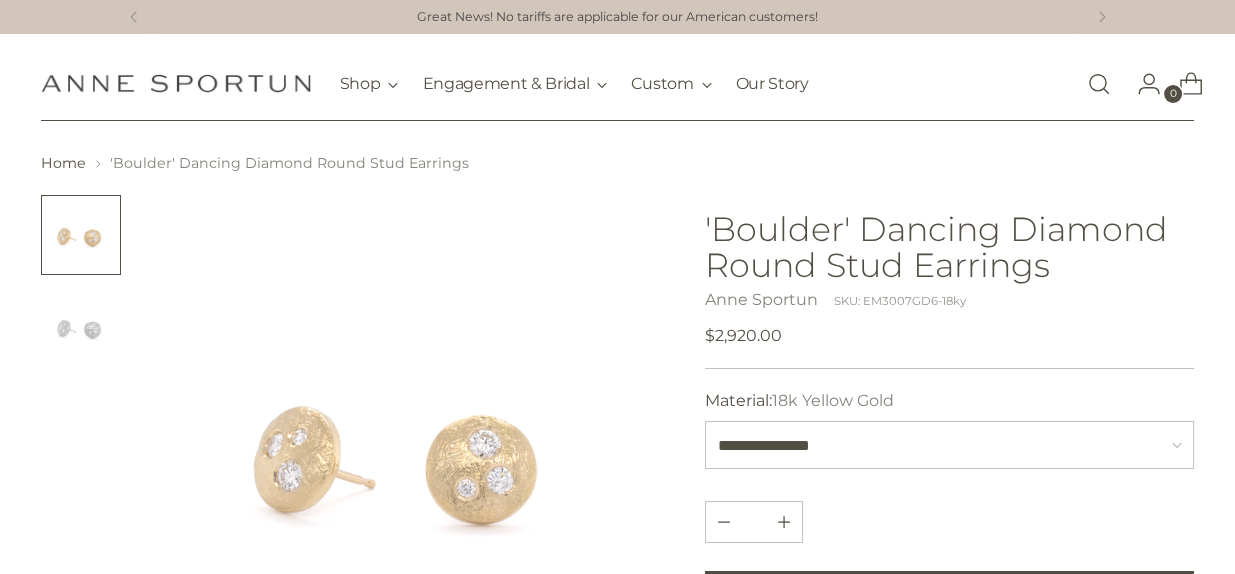 click at bounding box center (406, 452) 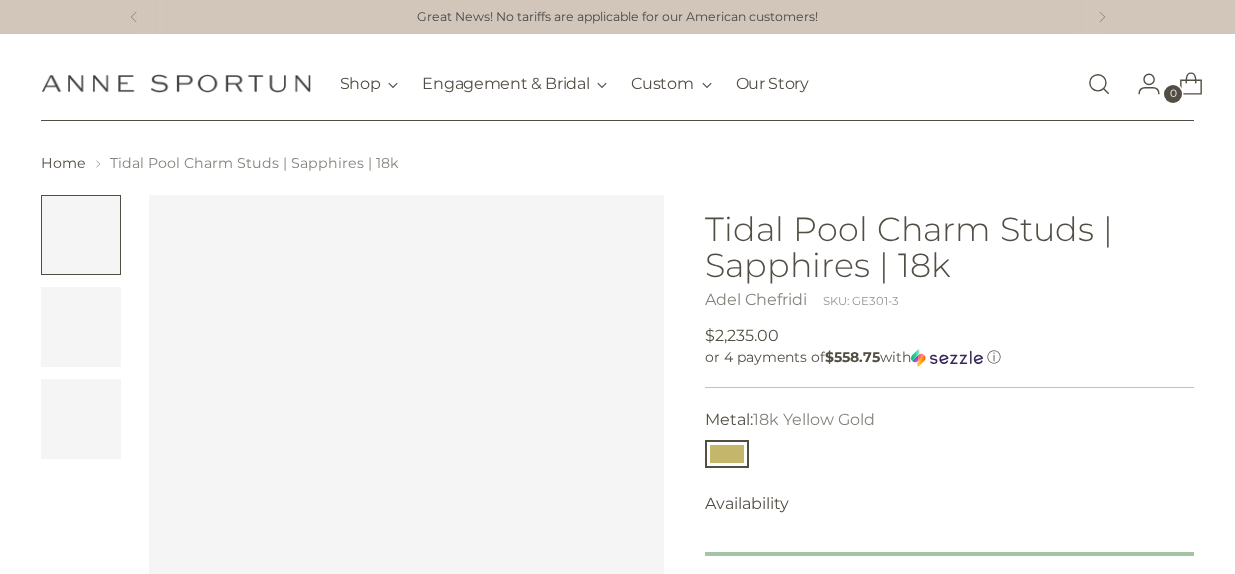 scroll, scrollTop: 0, scrollLeft: 0, axis: both 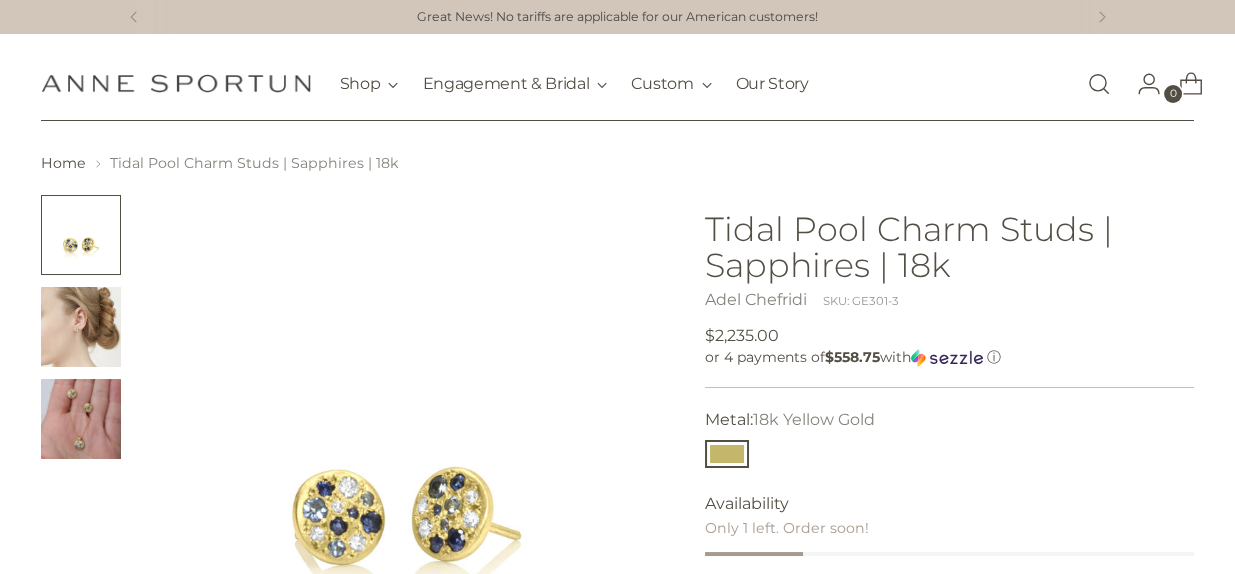 click at bounding box center [81, 419] 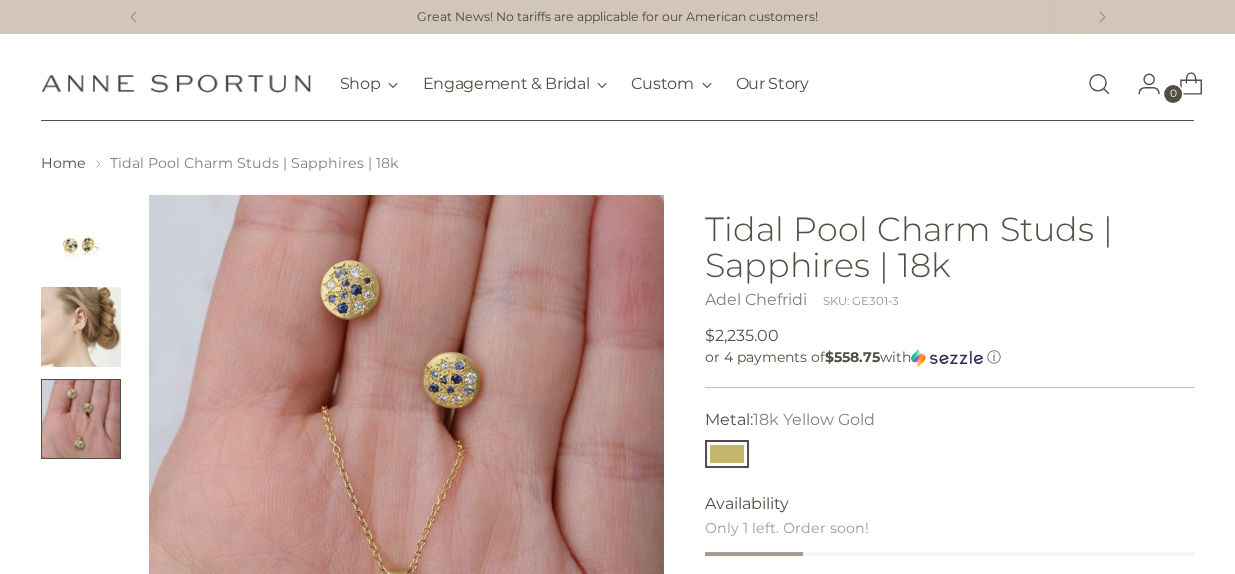 click at bounding box center (81, 327) 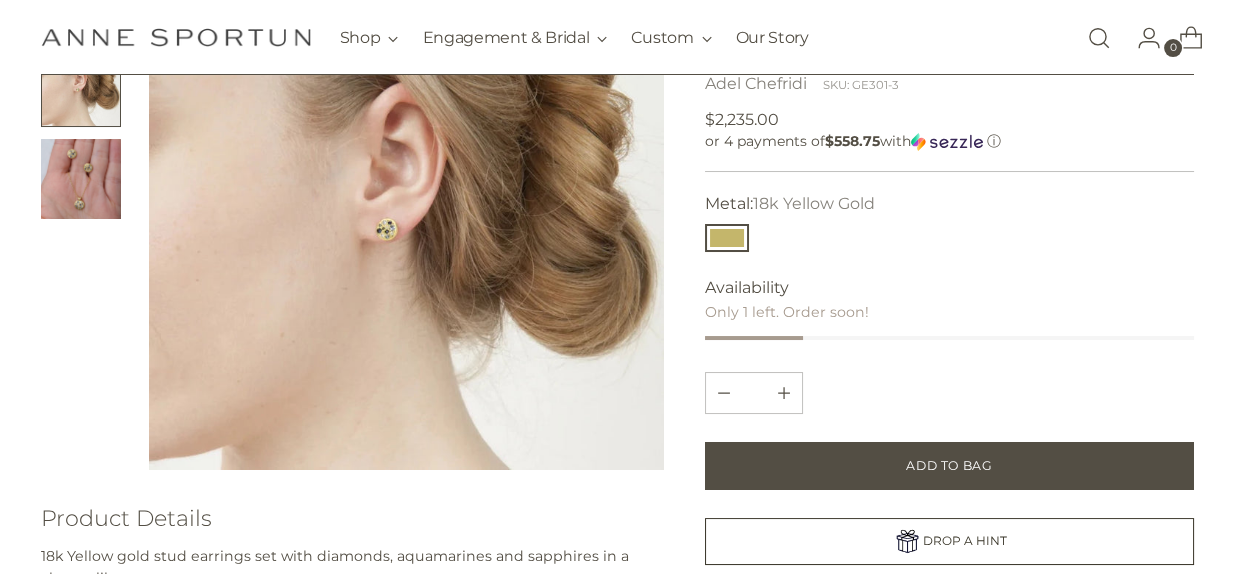scroll, scrollTop: 0, scrollLeft: 0, axis: both 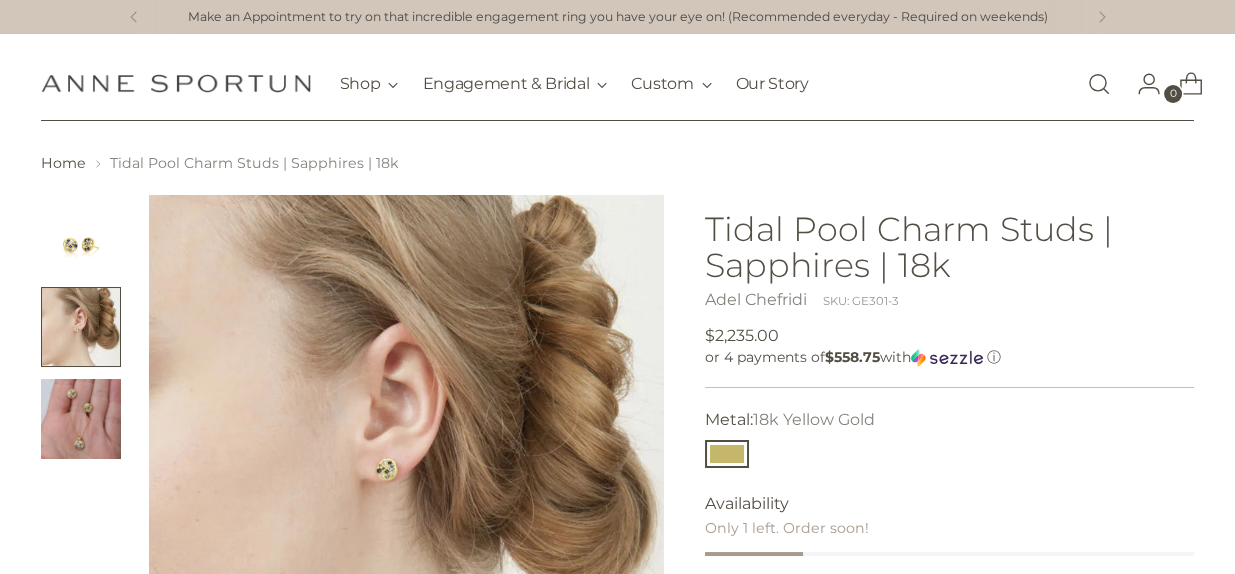 click at bounding box center [81, 419] 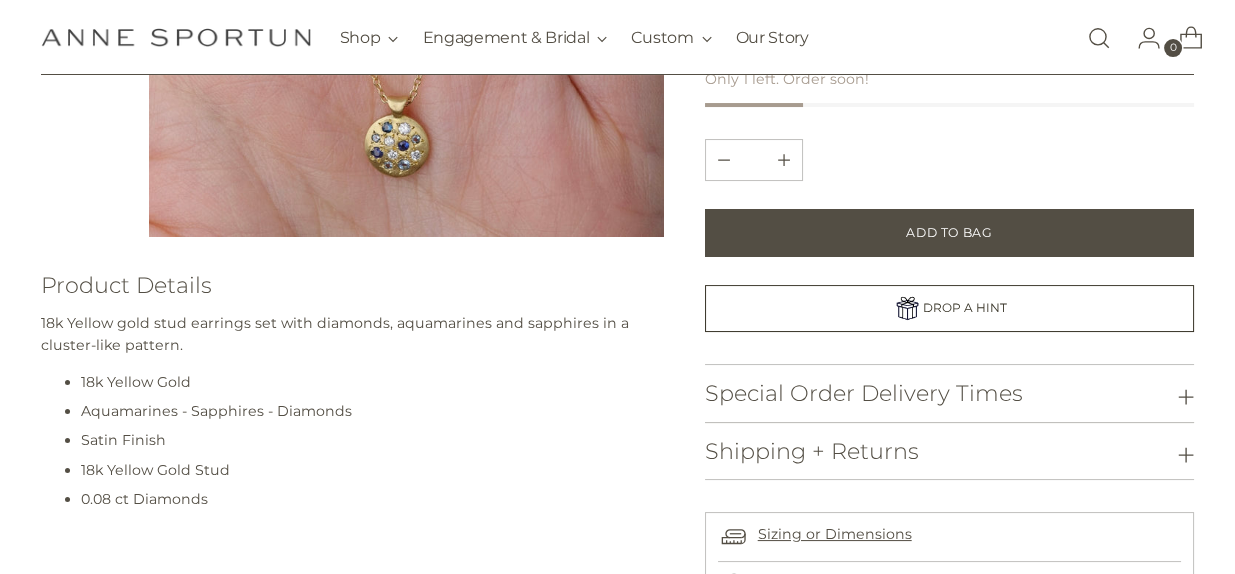scroll, scrollTop: 499, scrollLeft: 0, axis: vertical 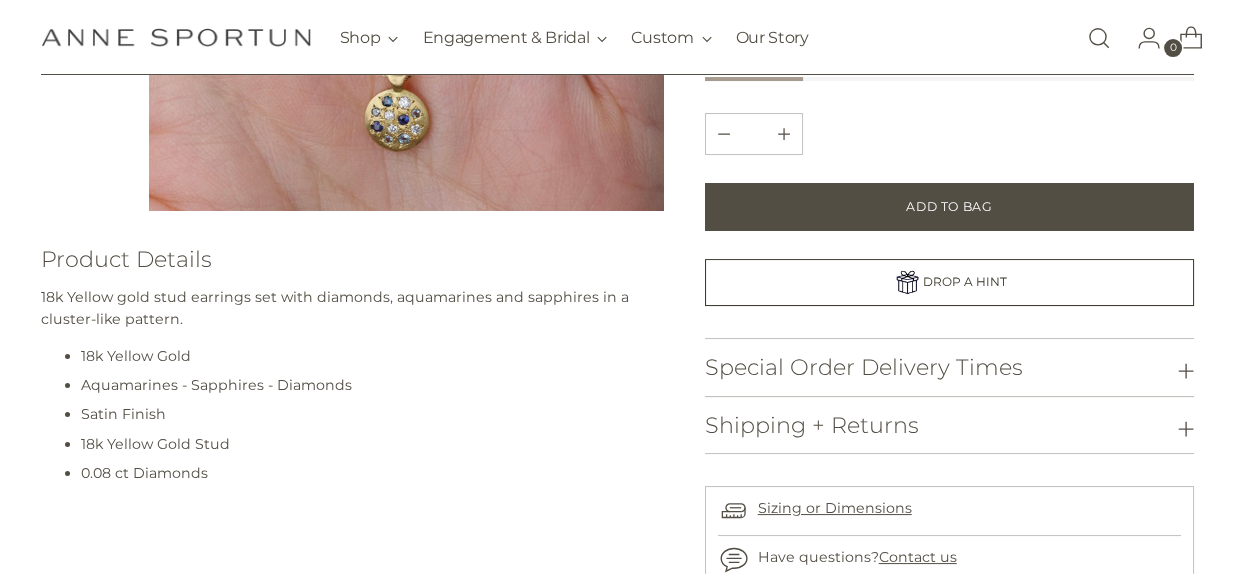 click at bounding box center [406, -47] 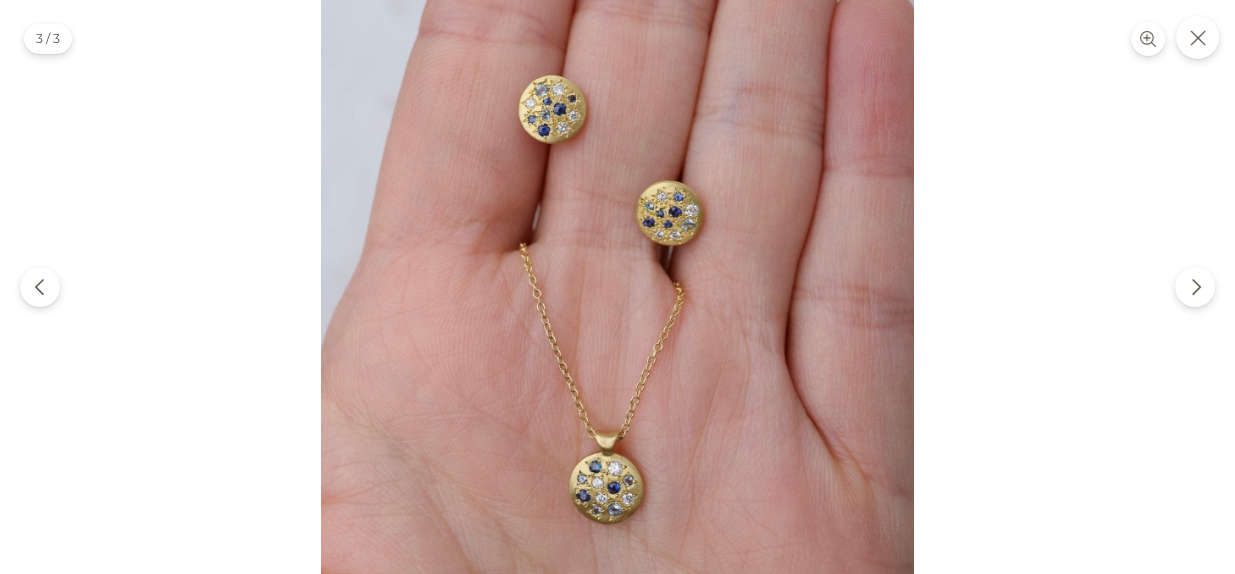 click at bounding box center [617, 287] 